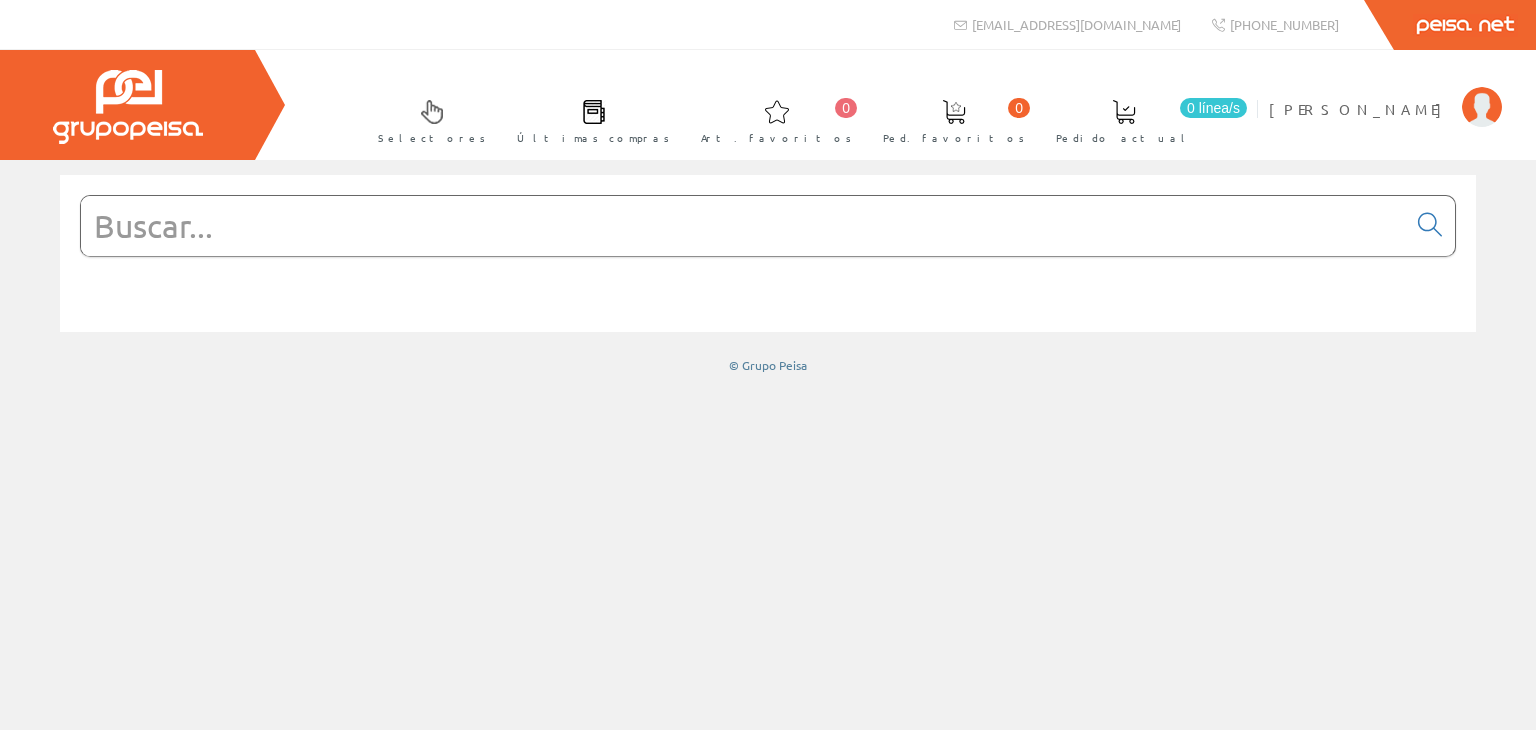 scroll, scrollTop: 0, scrollLeft: 0, axis: both 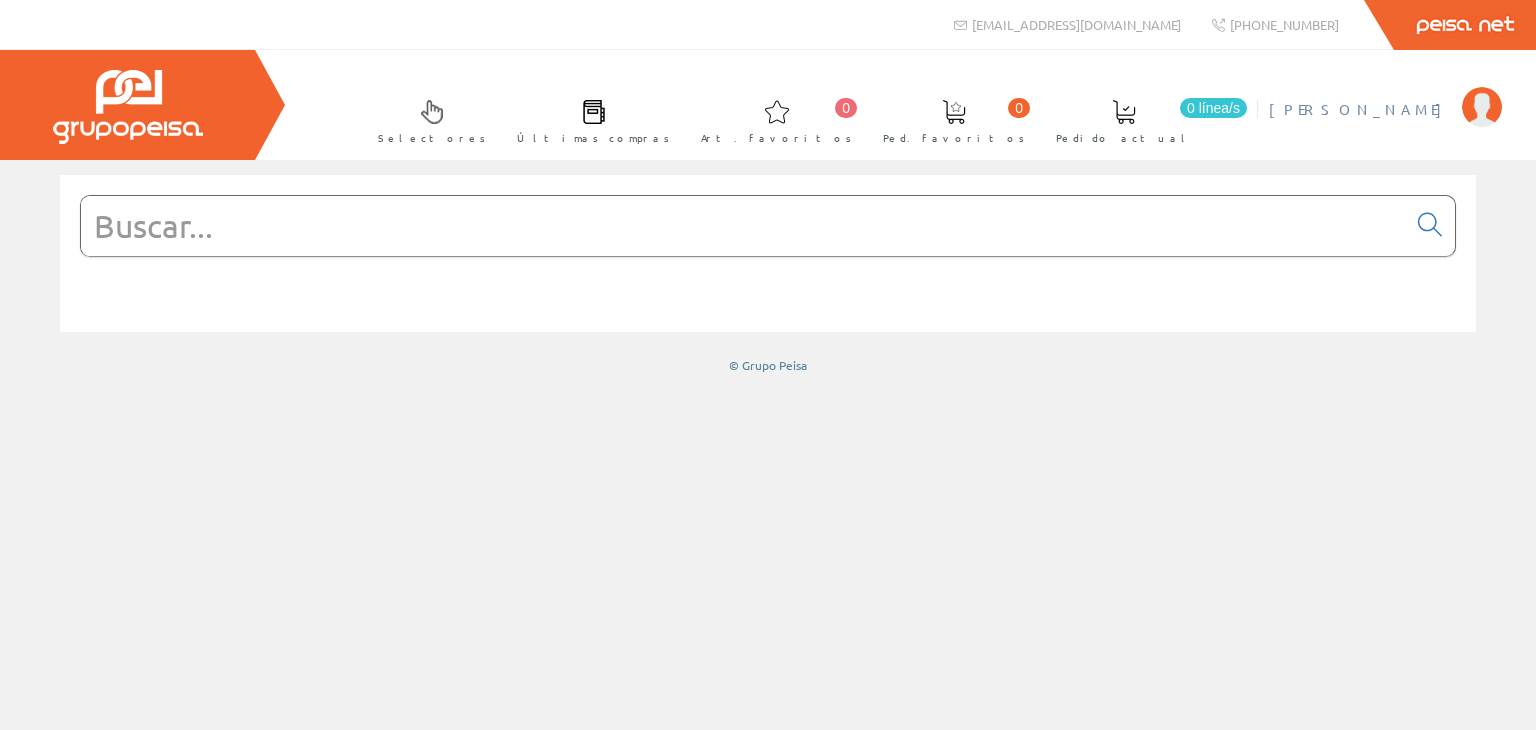 click on "[PERSON_NAME]" at bounding box center (1360, 109) 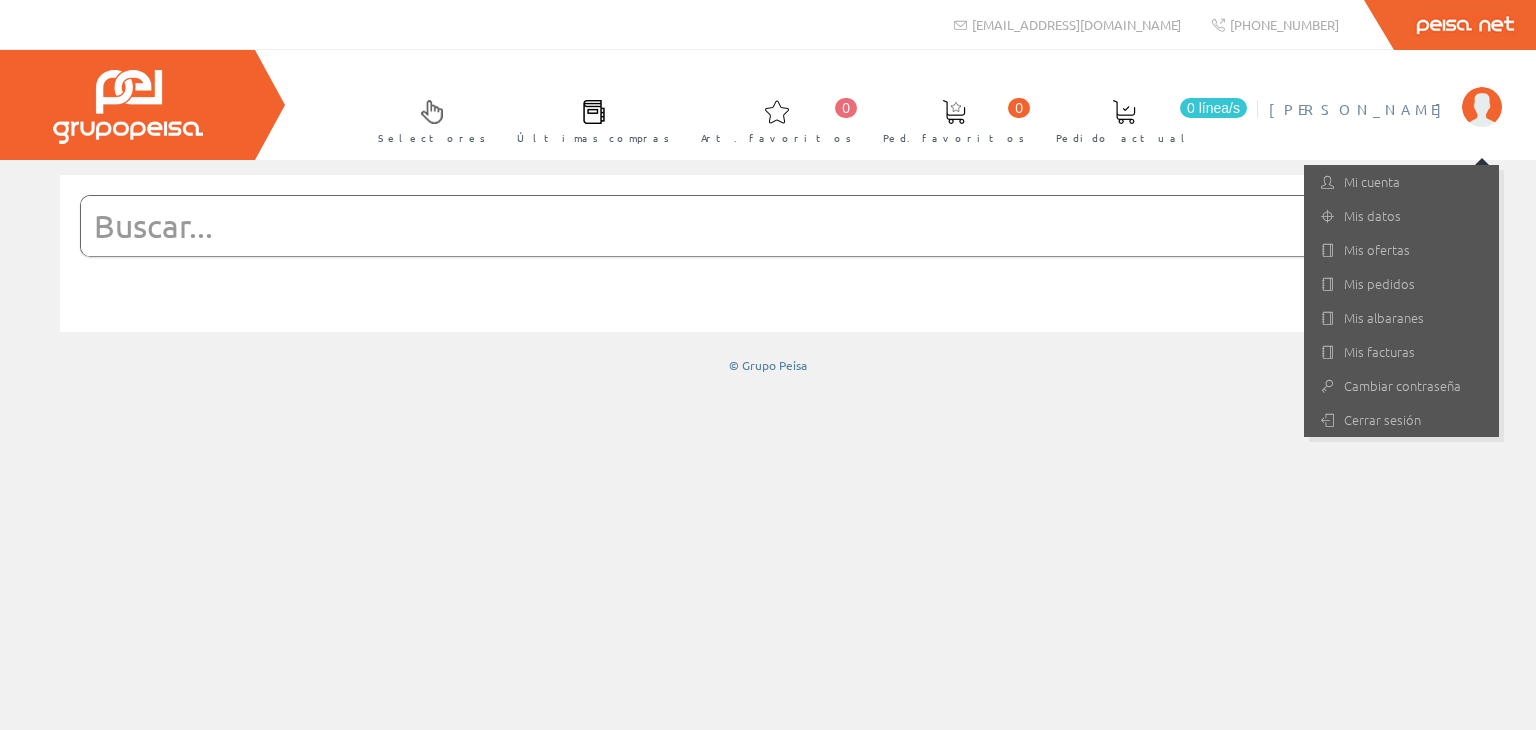 click at bounding box center [768, 256] 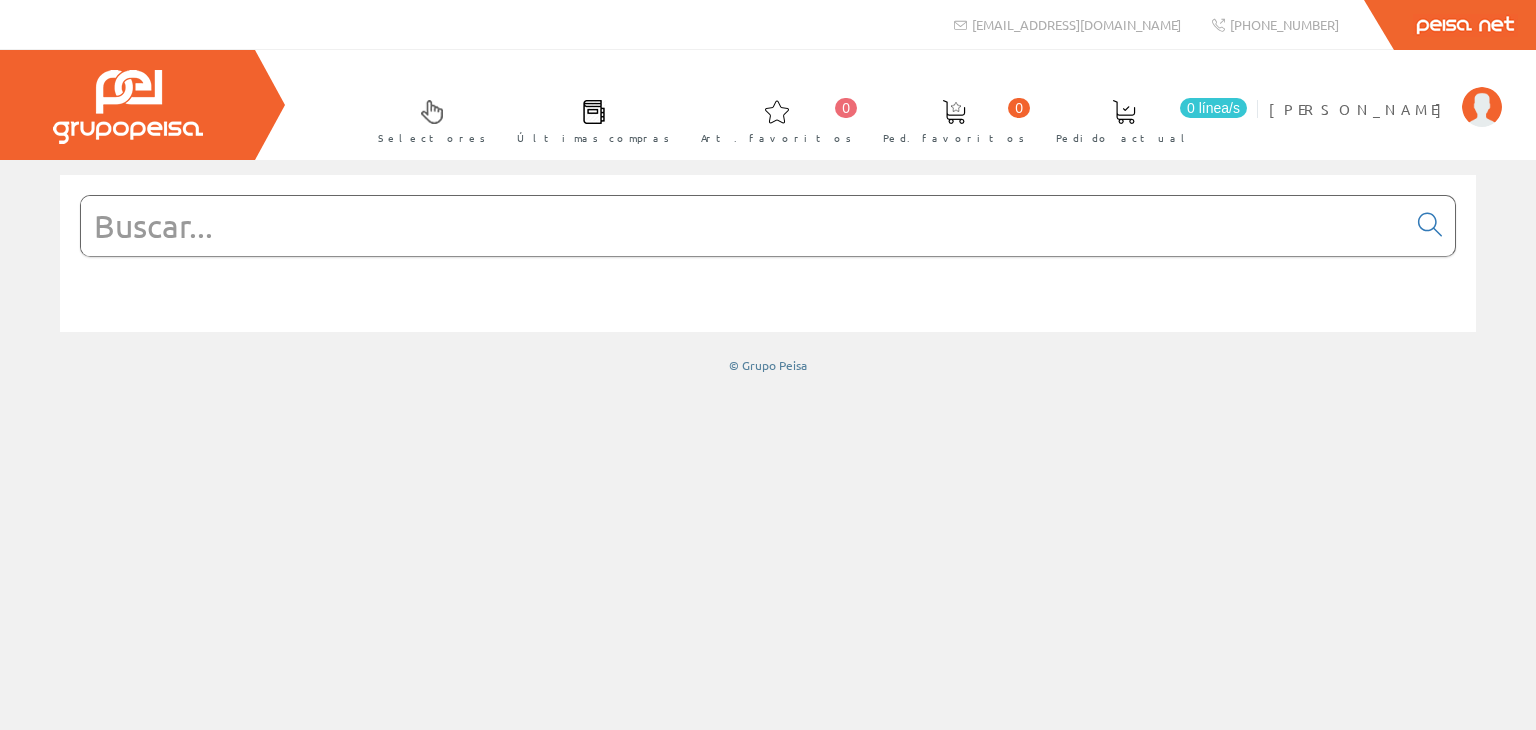 click at bounding box center [432, 112] 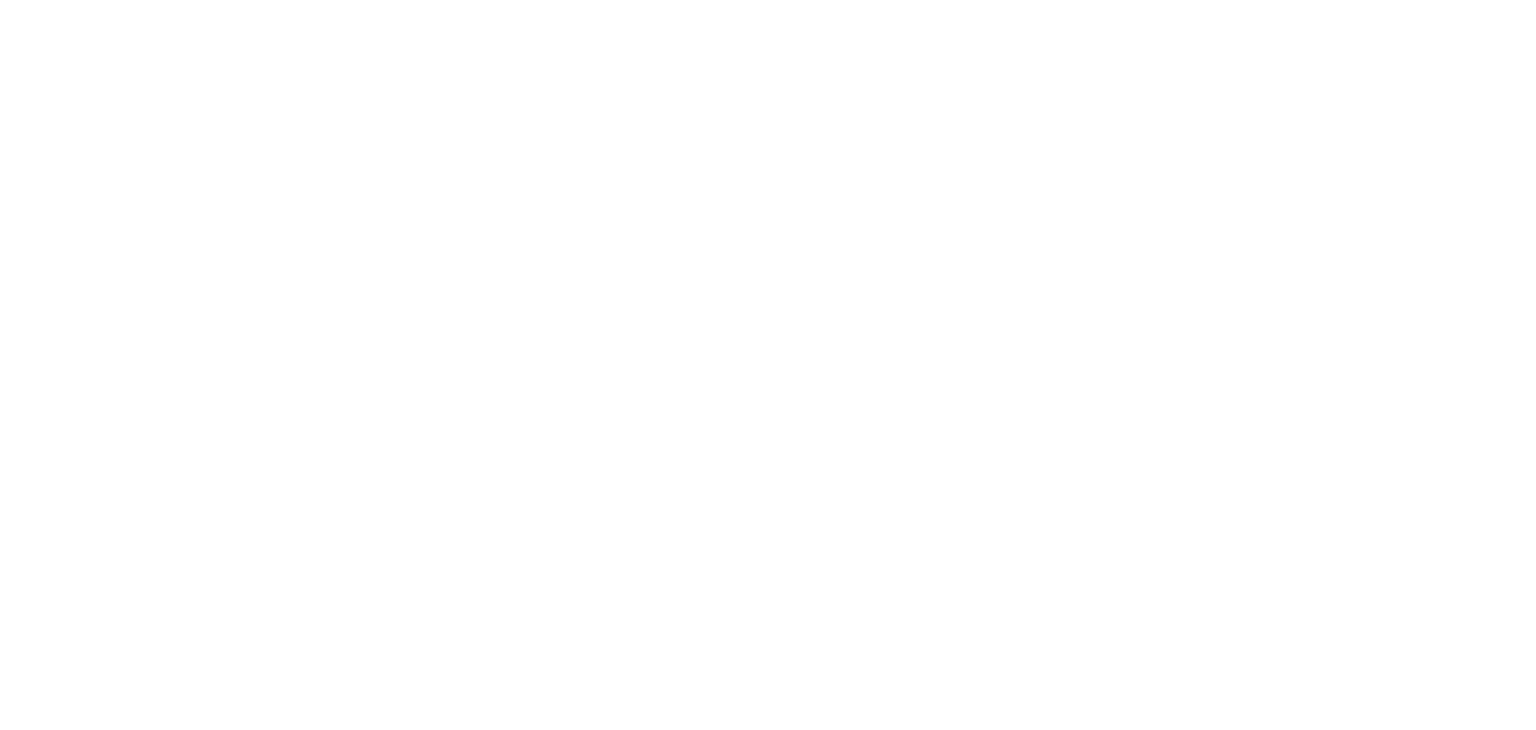 scroll, scrollTop: 0, scrollLeft: 0, axis: both 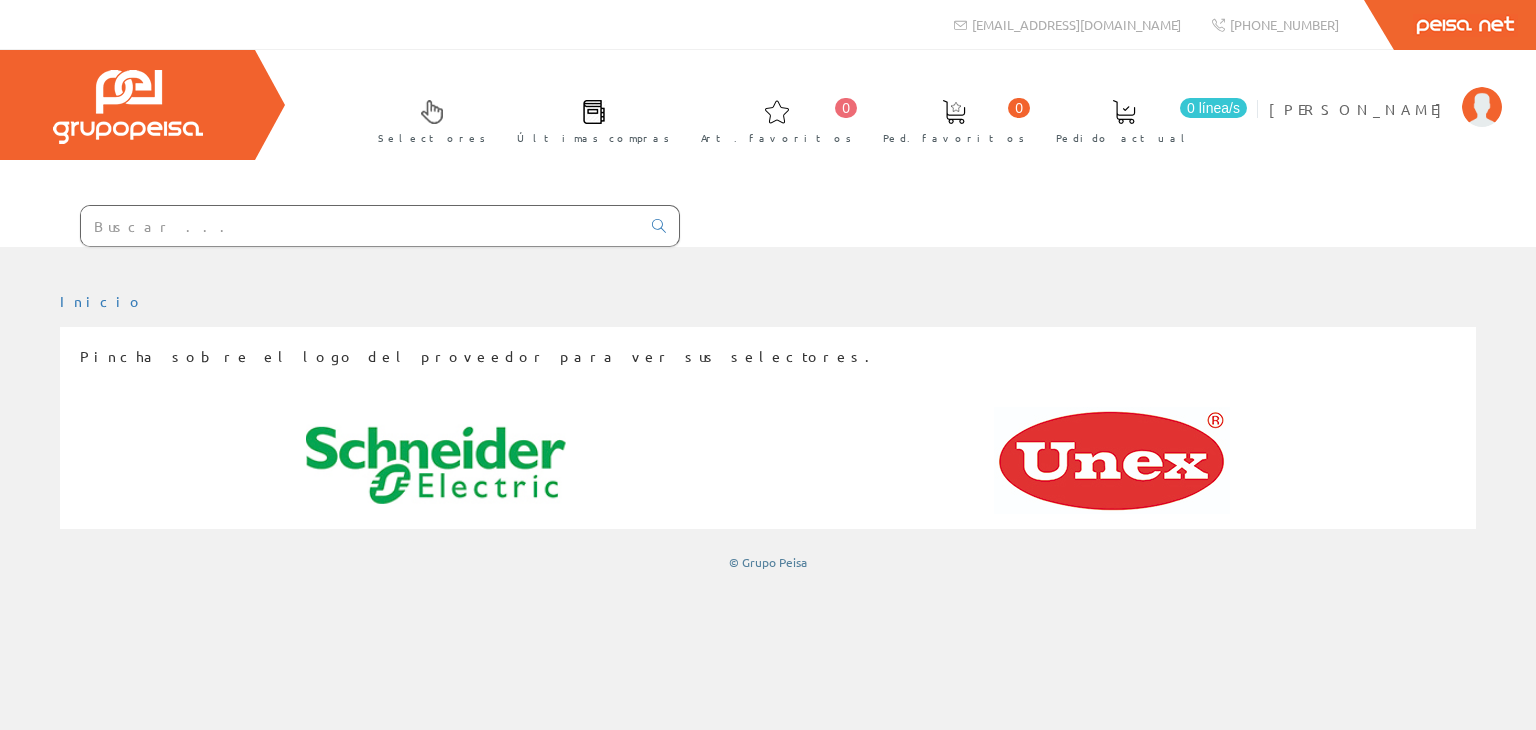 click at bounding box center [436, 466] 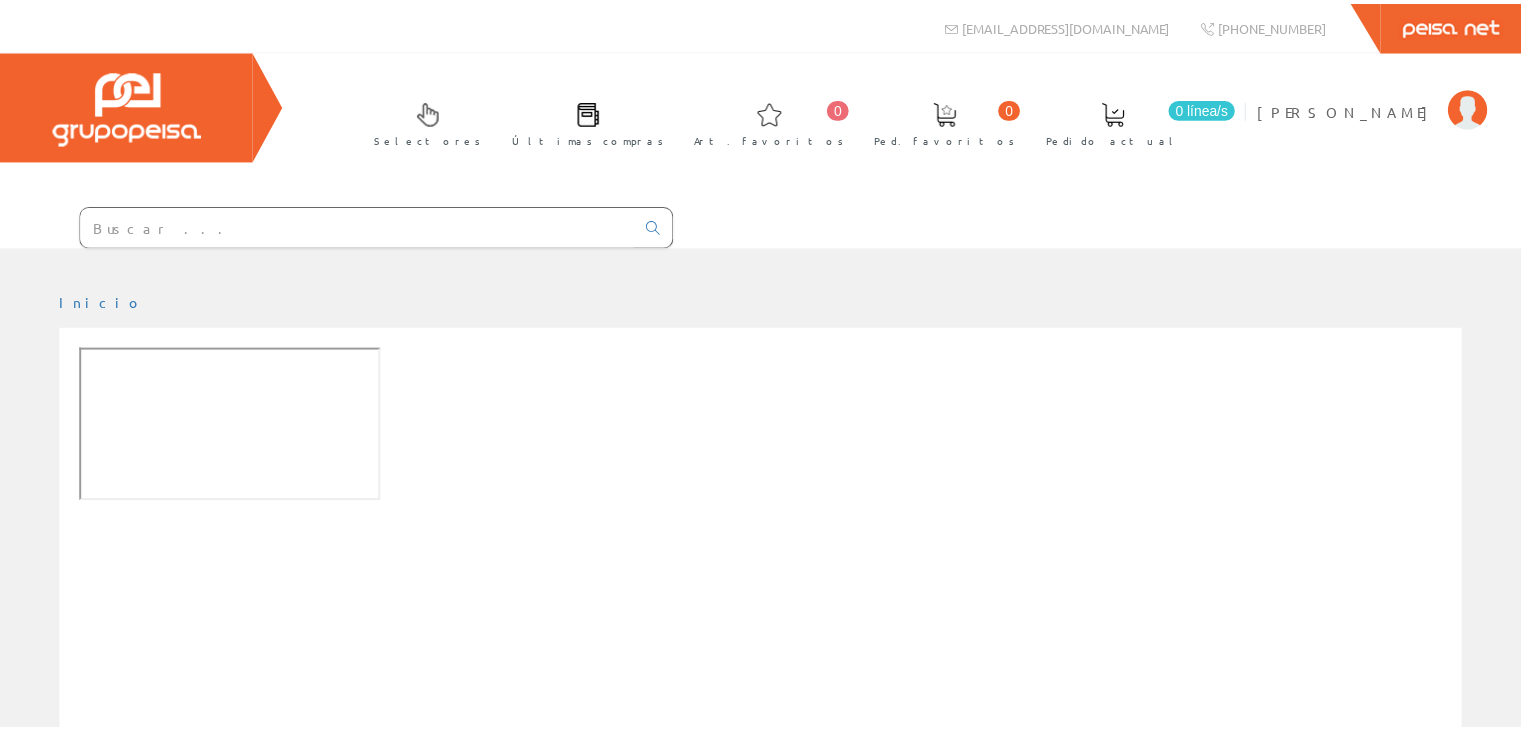 scroll, scrollTop: 0, scrollLeft: 0, axis: both 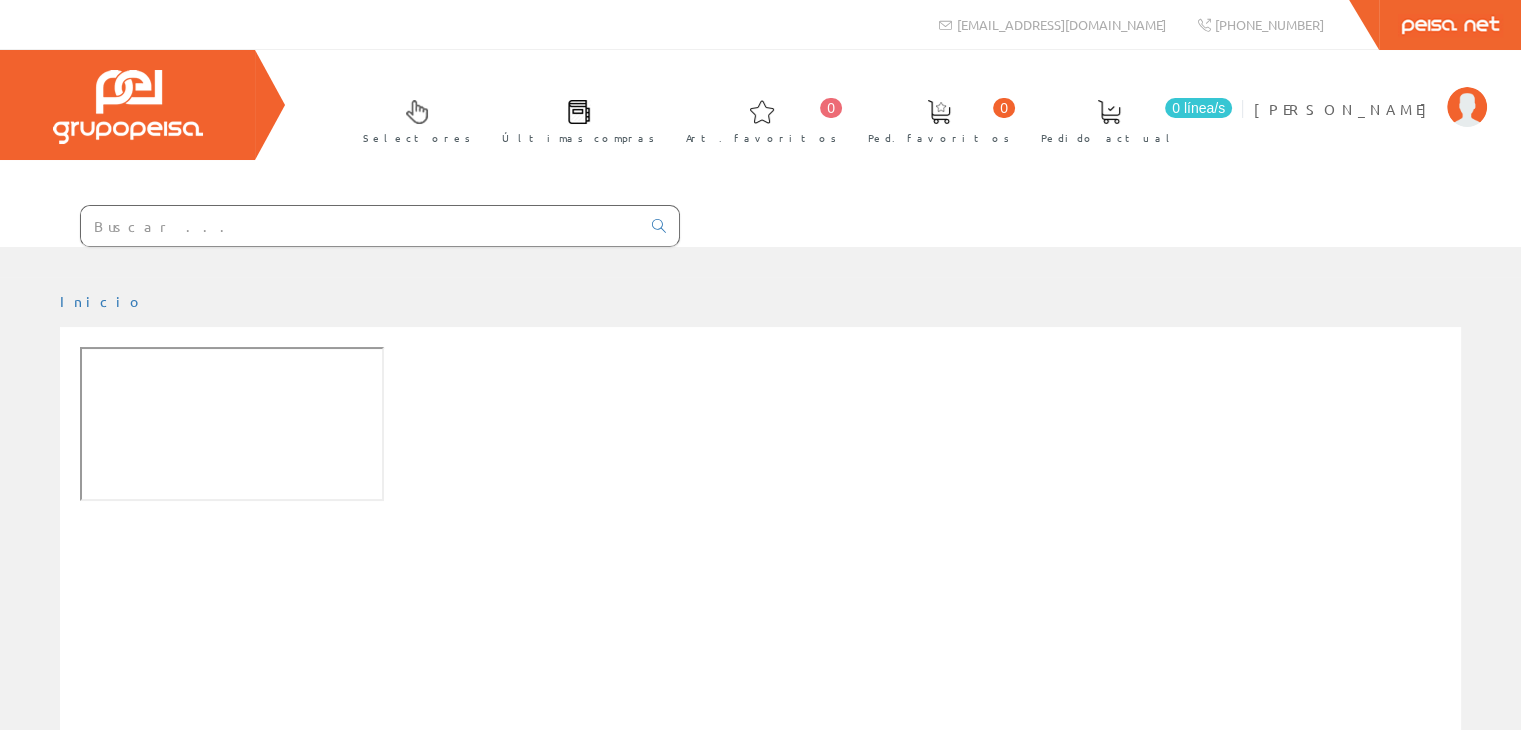 click at bounding box center (360, 226) 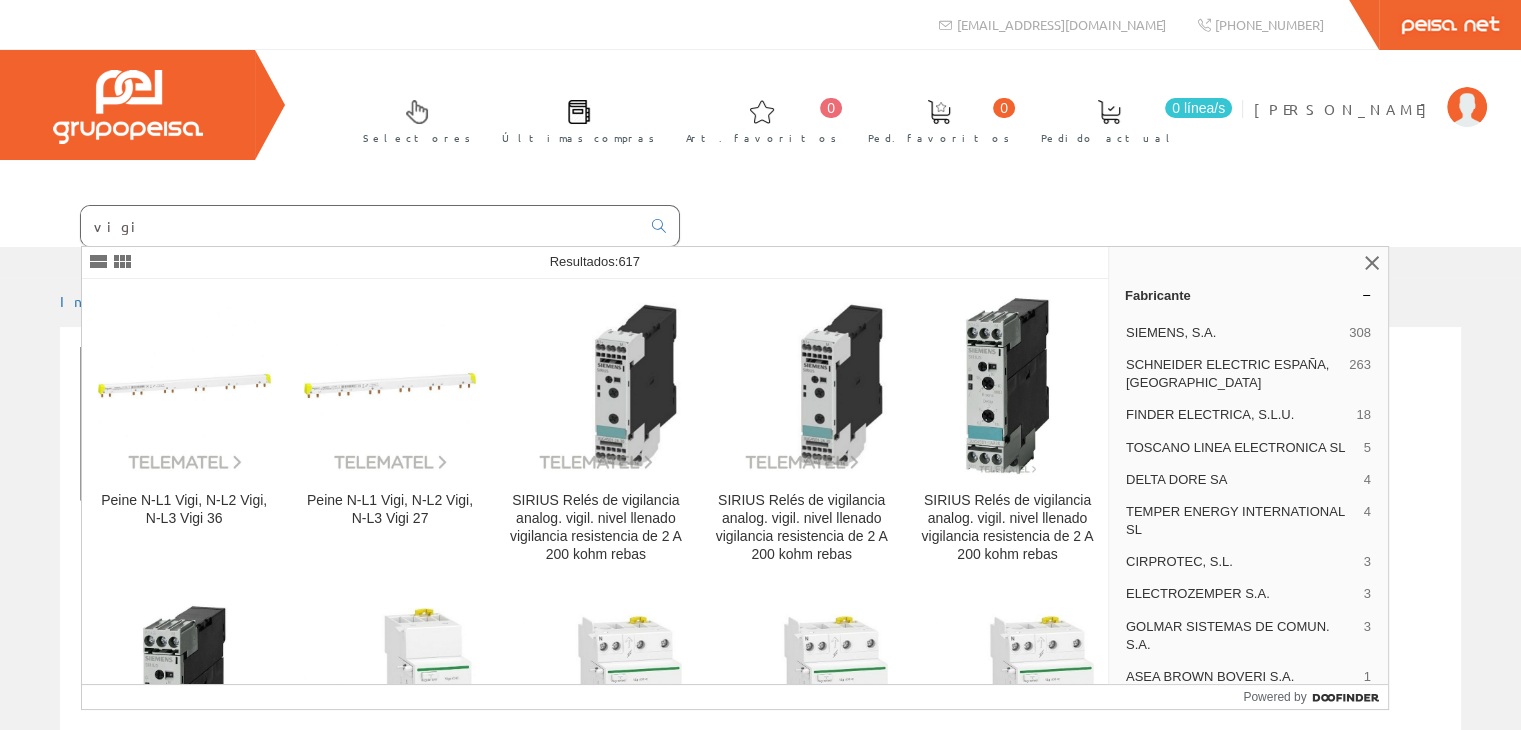 type on "vigi" 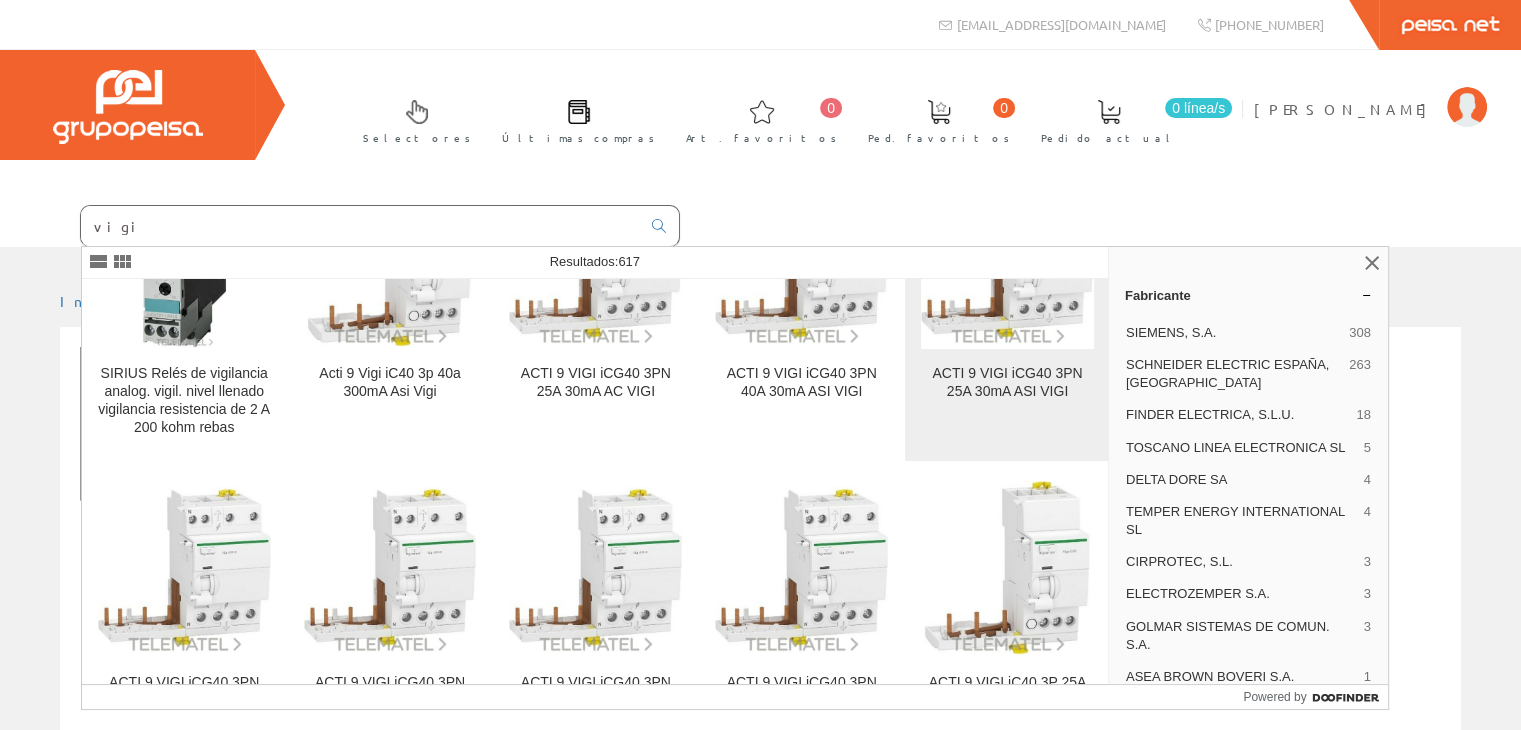 scroll, scrollTop: 575, scrollLeft: 0, axis: vertical 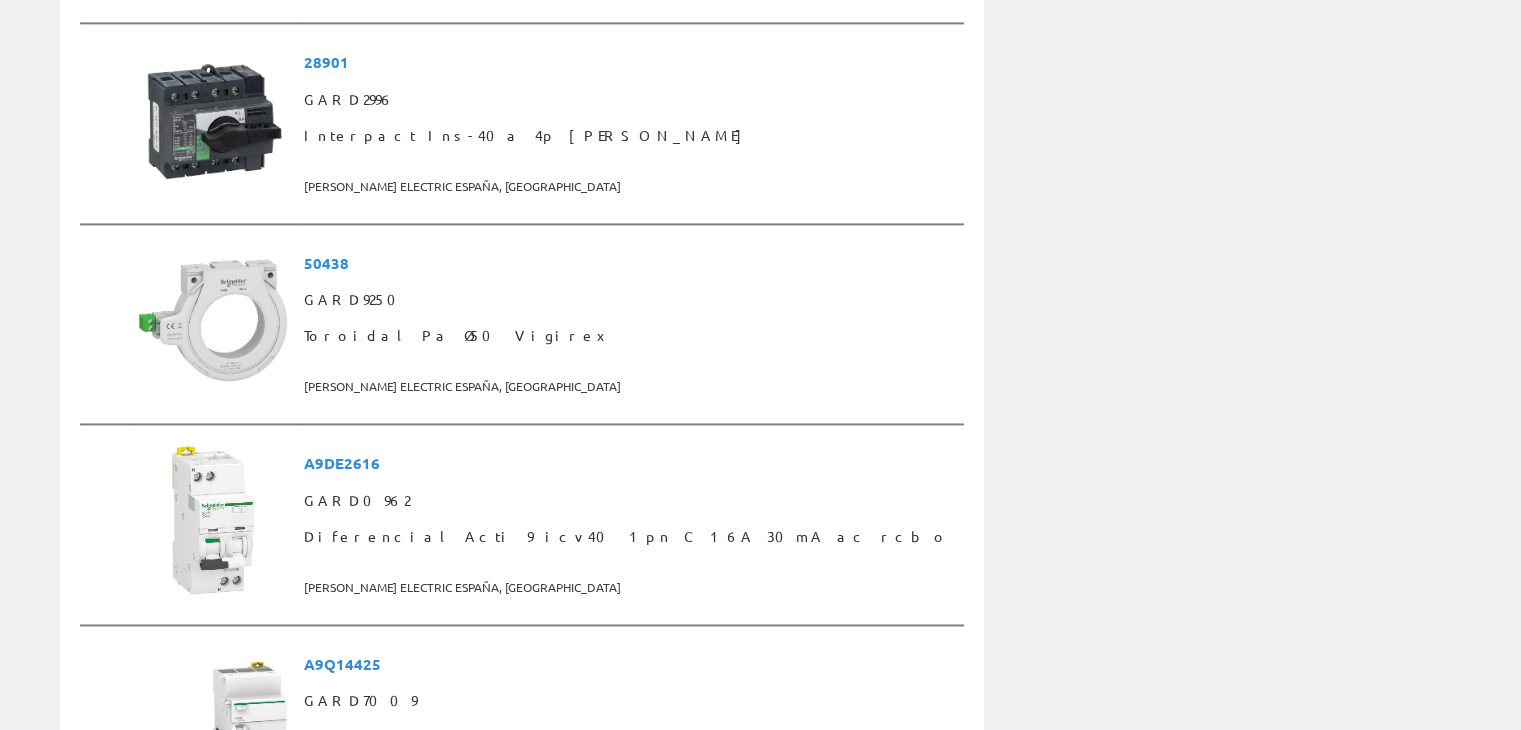 click on "Diferencial Acti 9 icv40 1pn C 16A 30mA ac rcbo" at bounding box center [630, 537] 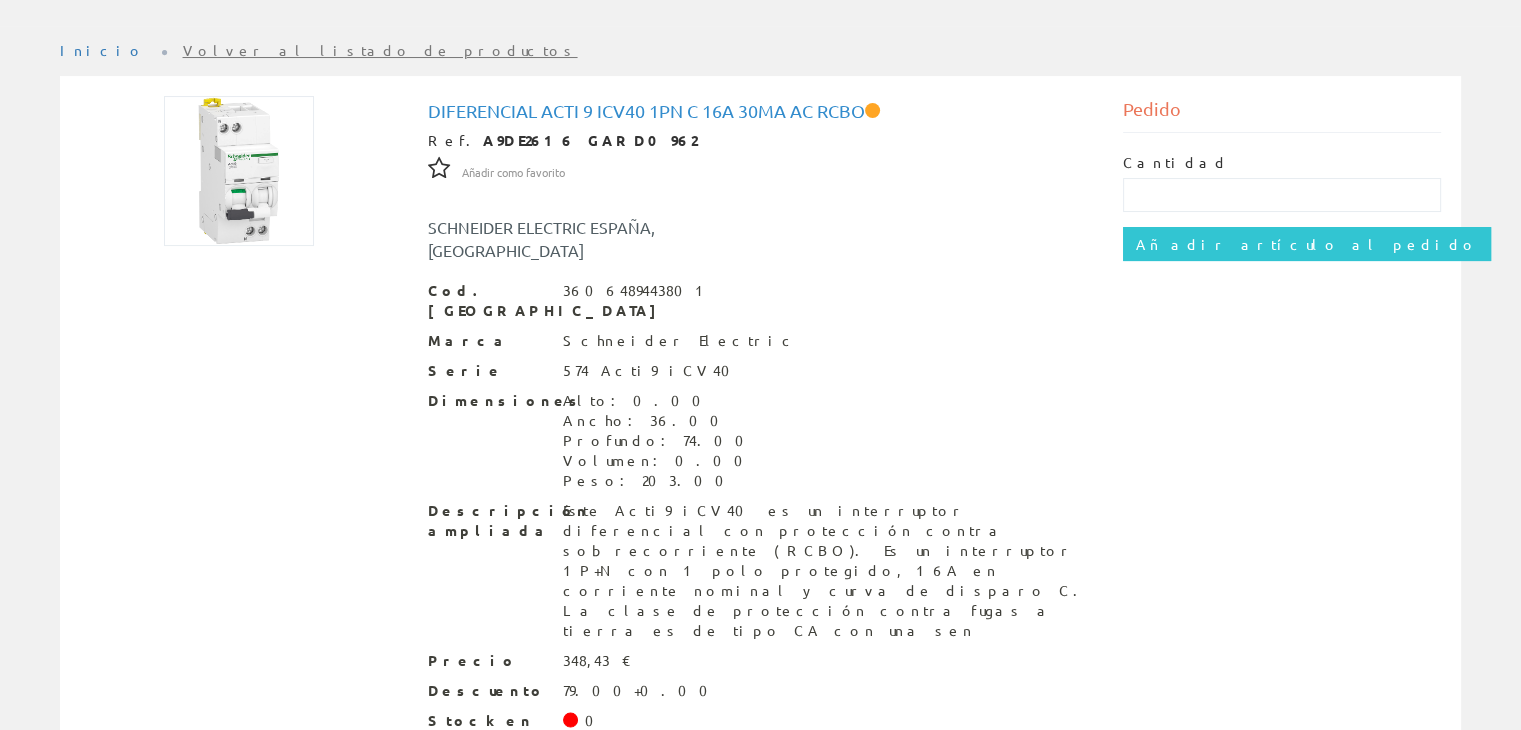 scroll, scrollTop: 278, scrollLeft: 0, axis: vertical 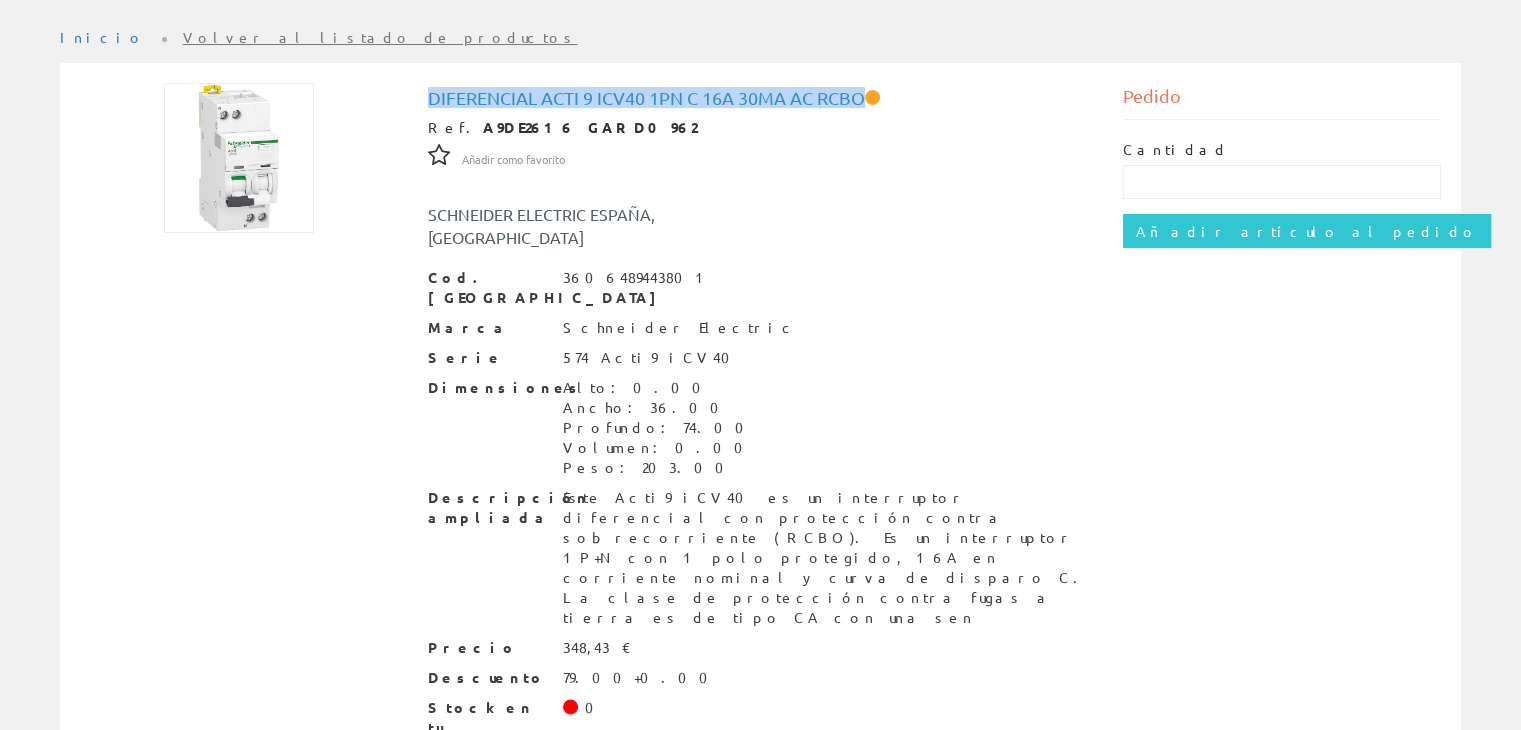 drag, startPoint x: 432, startPoint y: 93, endPoint x: 860, endPoint y: 93, distance: 428 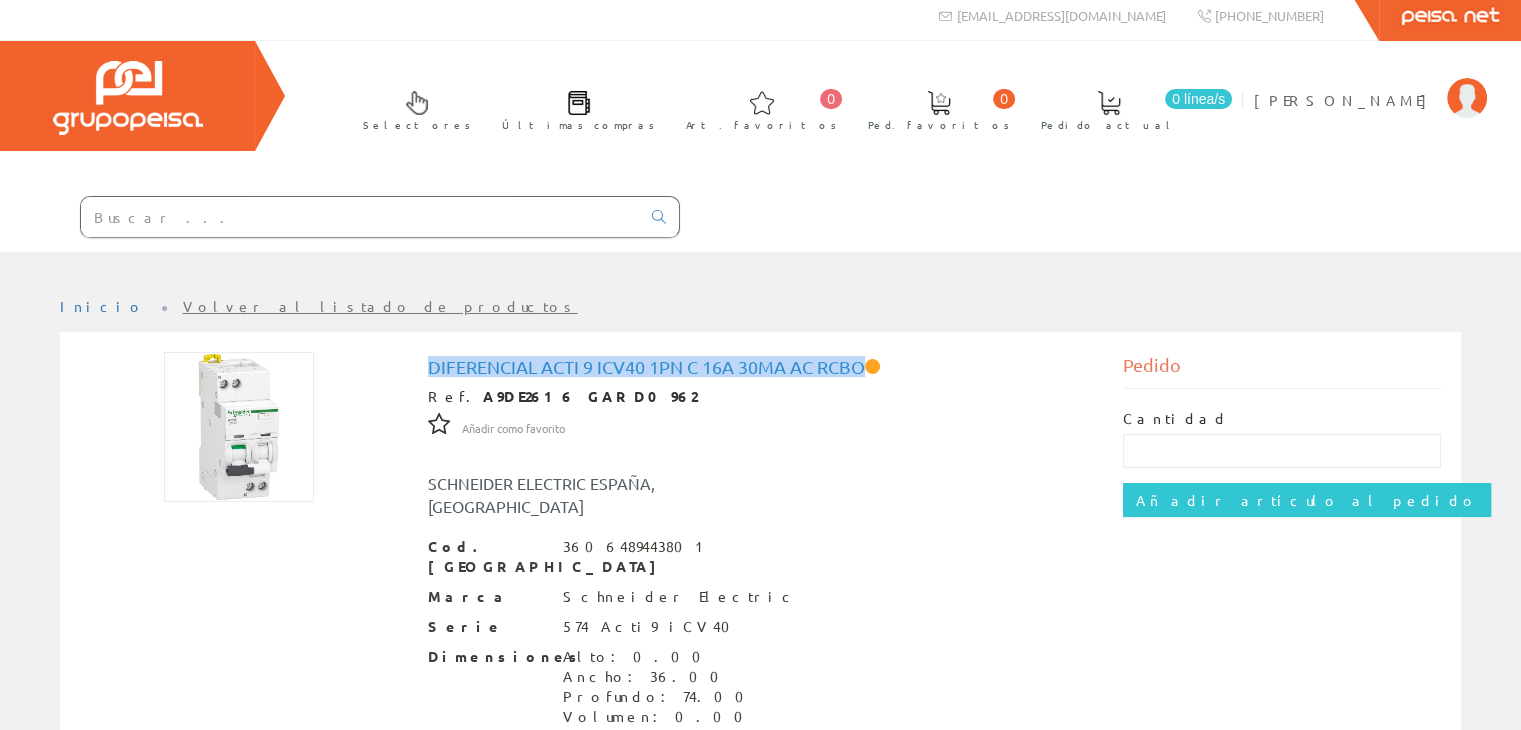 scroll, scrollTop: 0, scrollLeft: 0, axis: both 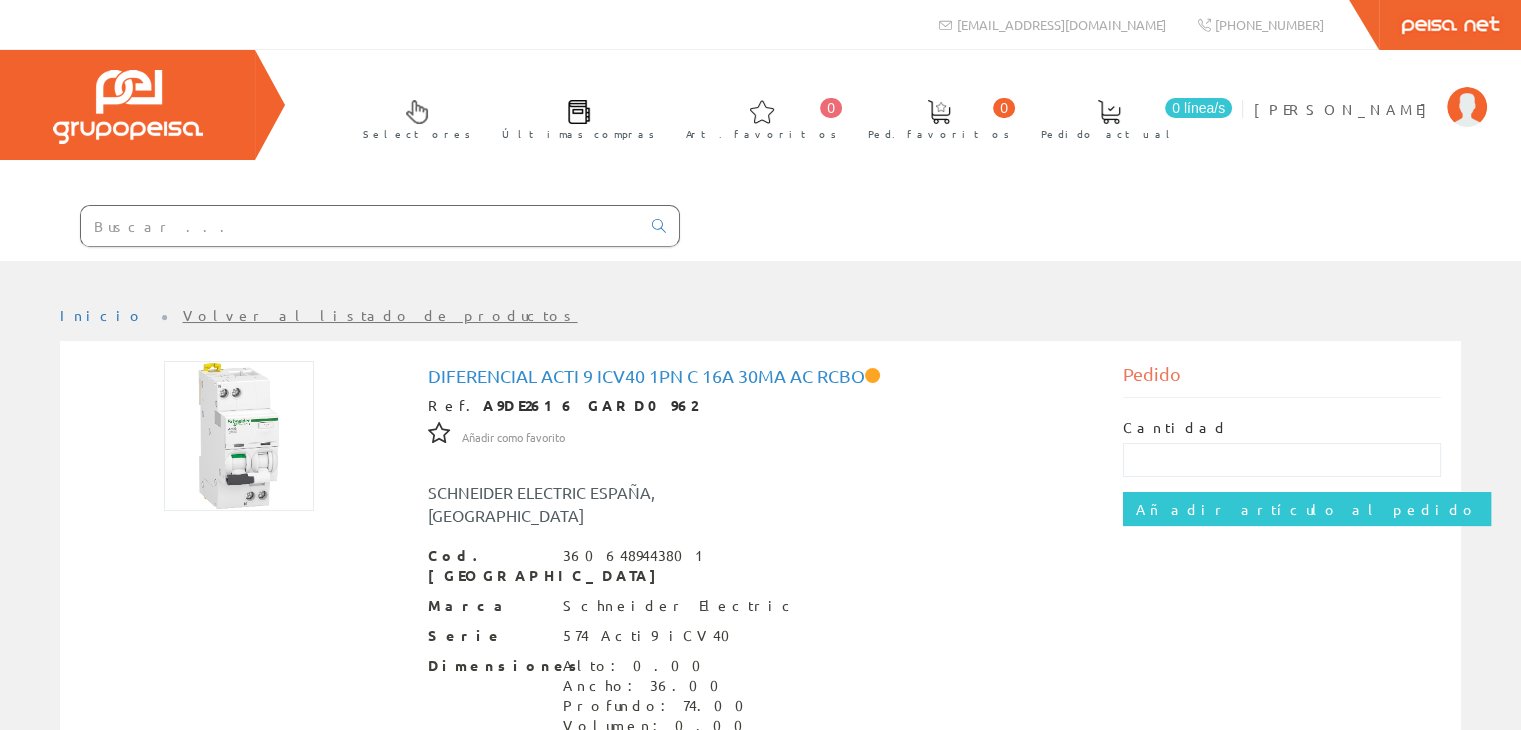 click at bounding box center (360, 226) 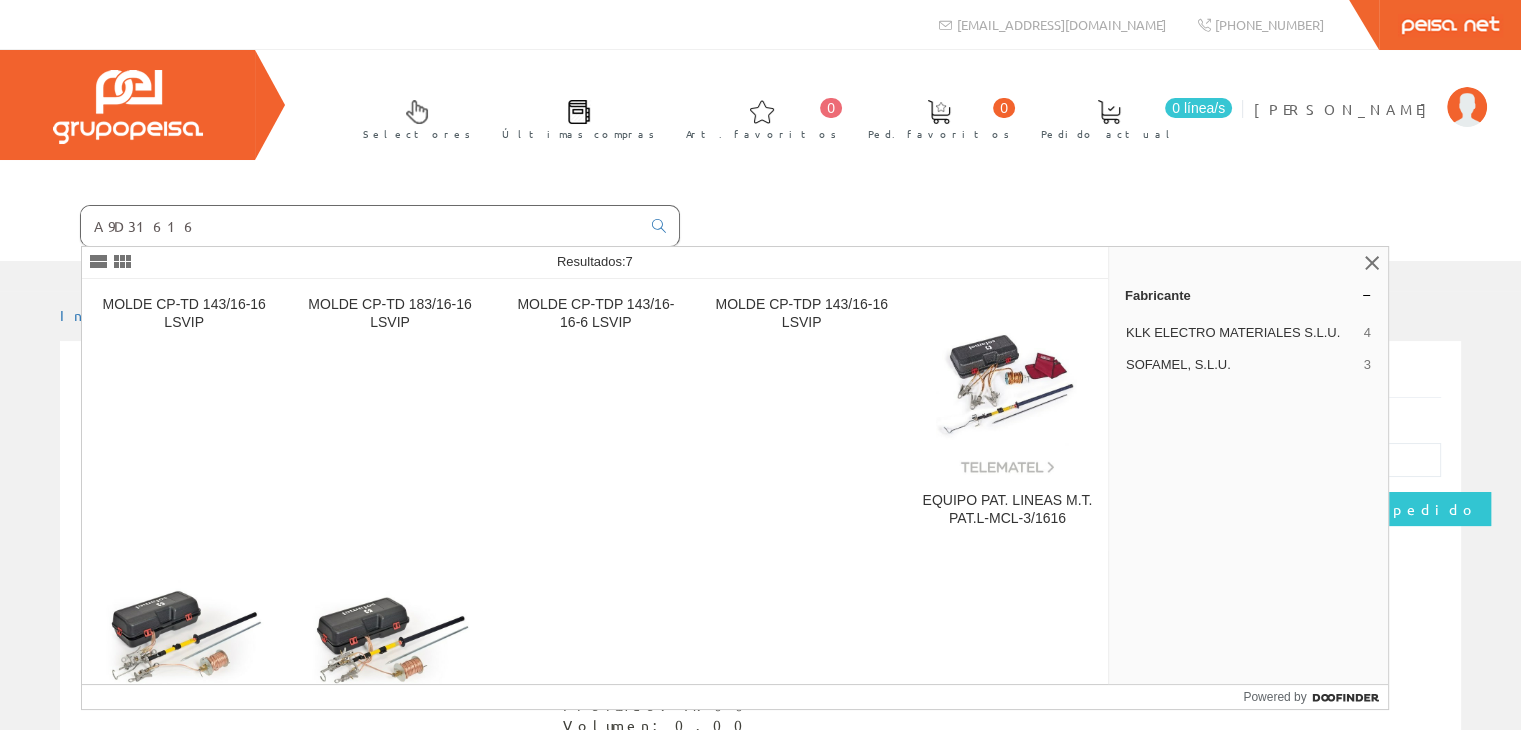 type on "A9D31616" 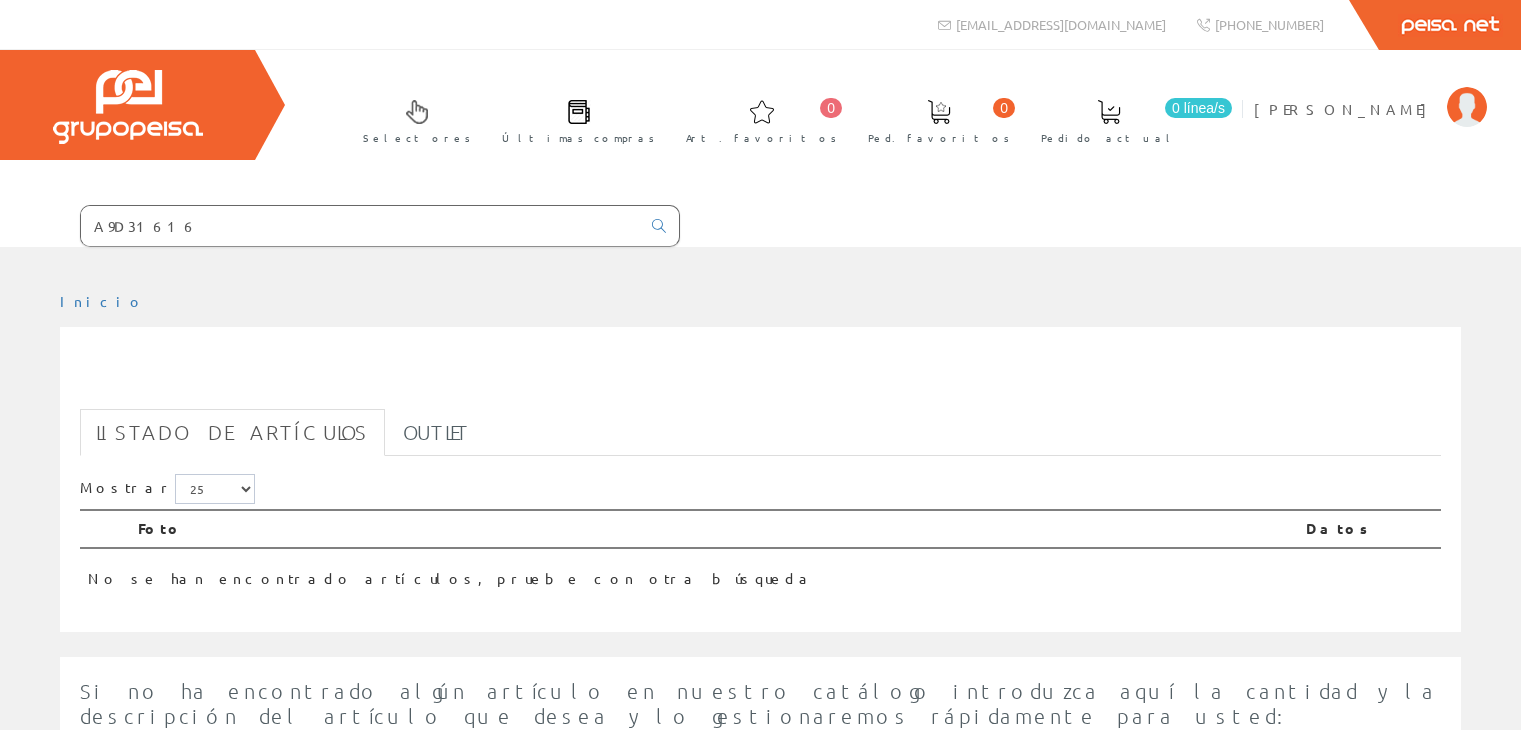 scroll, scrollTop: 0, scrollLeft: 0, axis: both 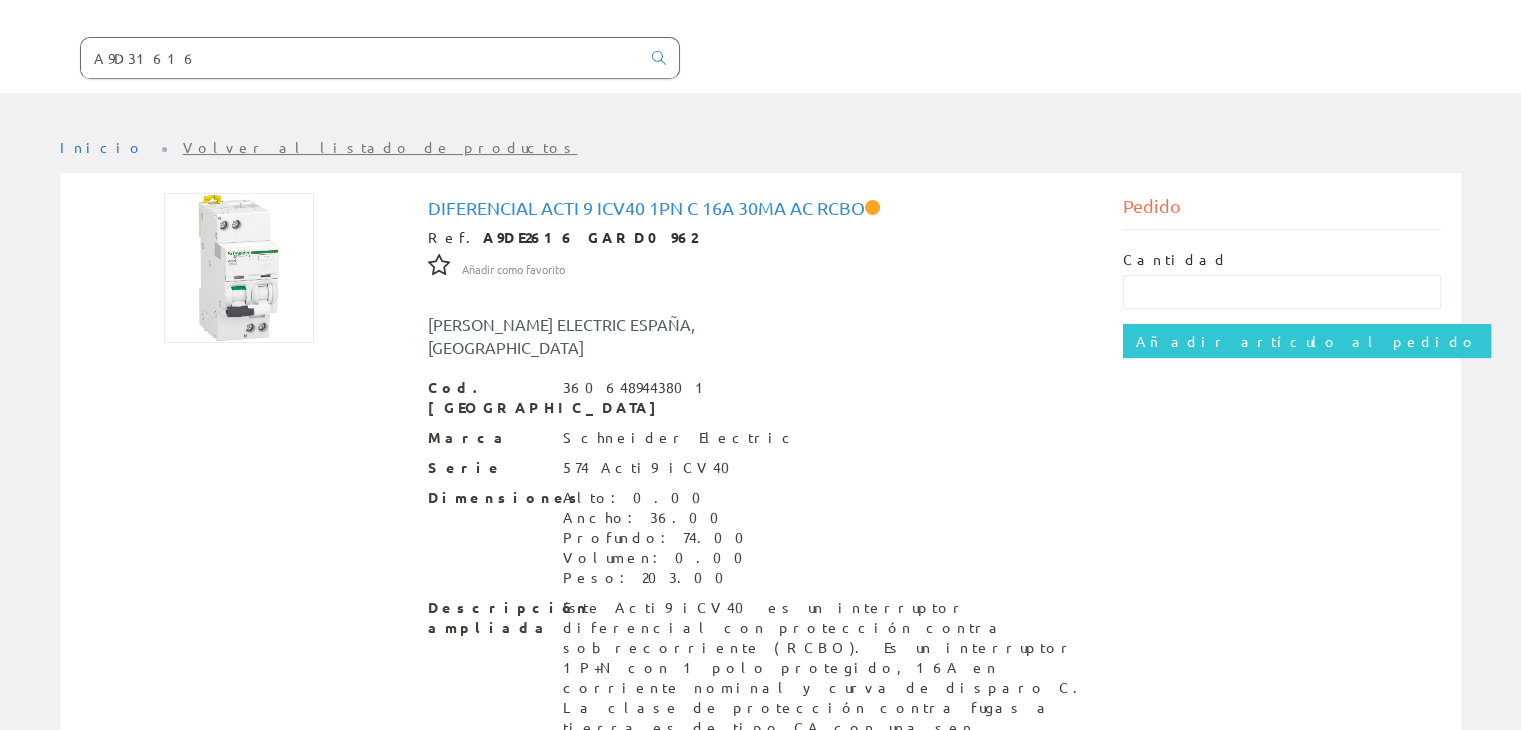 click on "Stock en el resto del grupo    Stock disponible" at bounding box center [761, 908] 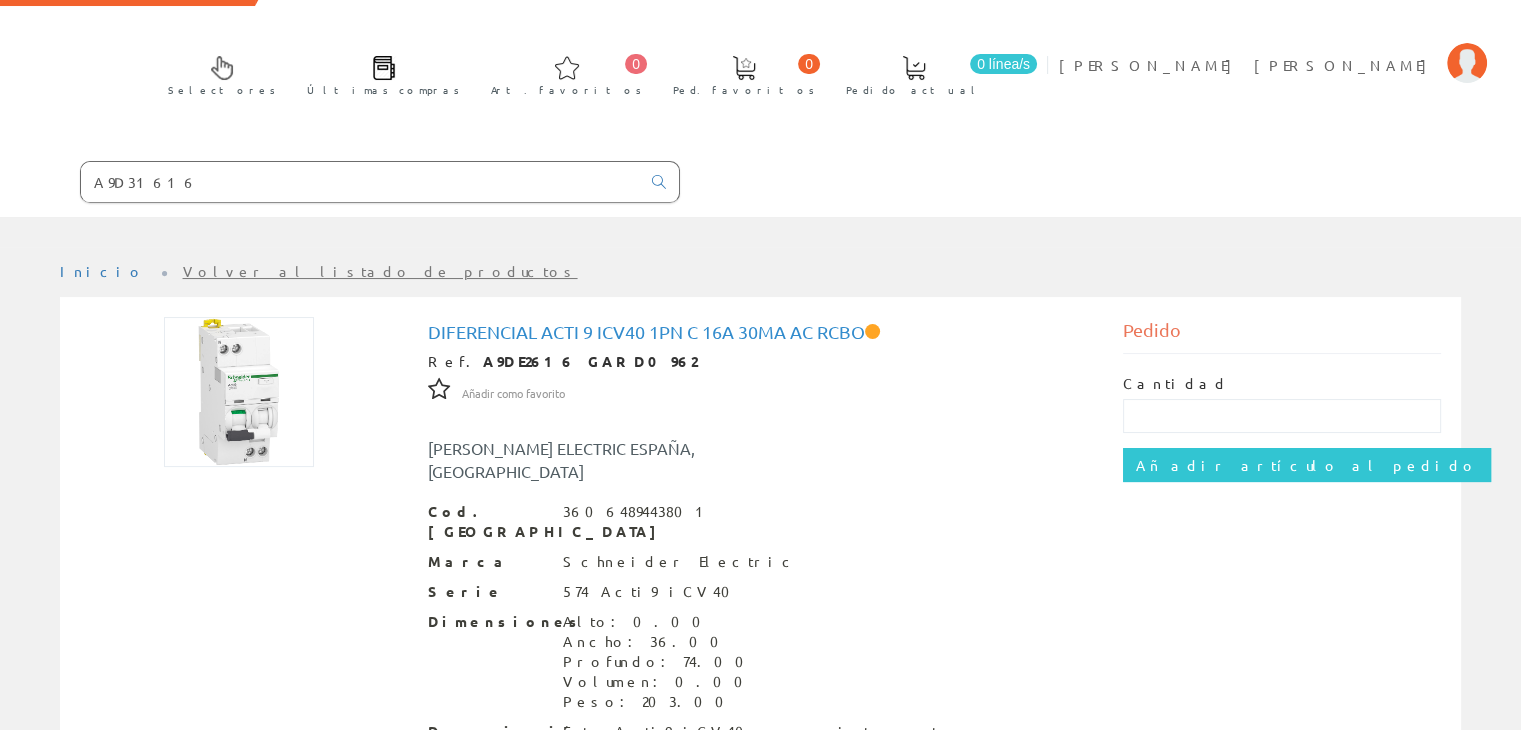 scroll, scrollTop: 0, scrollLeft: 0, axis: both 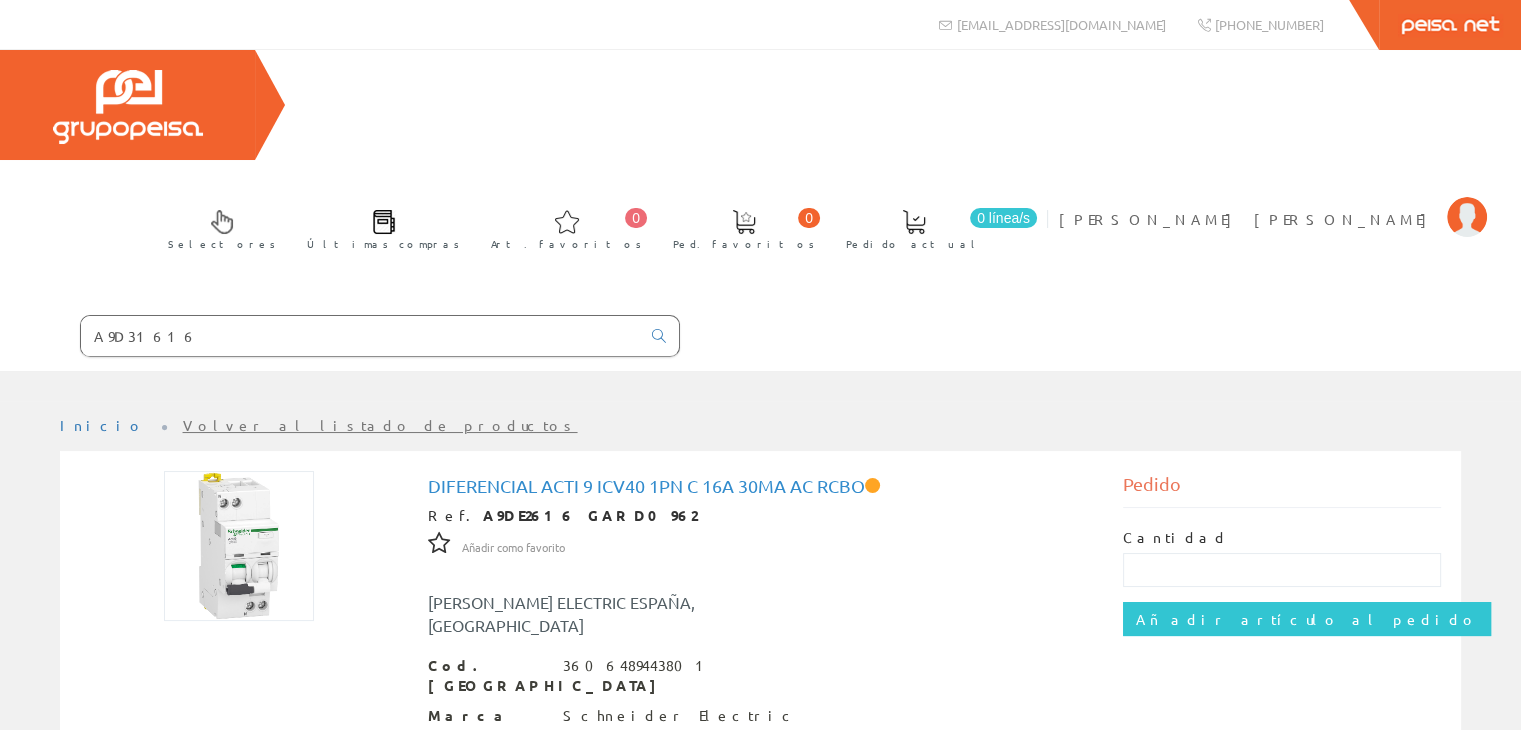 click at bounding box center [239, 546] 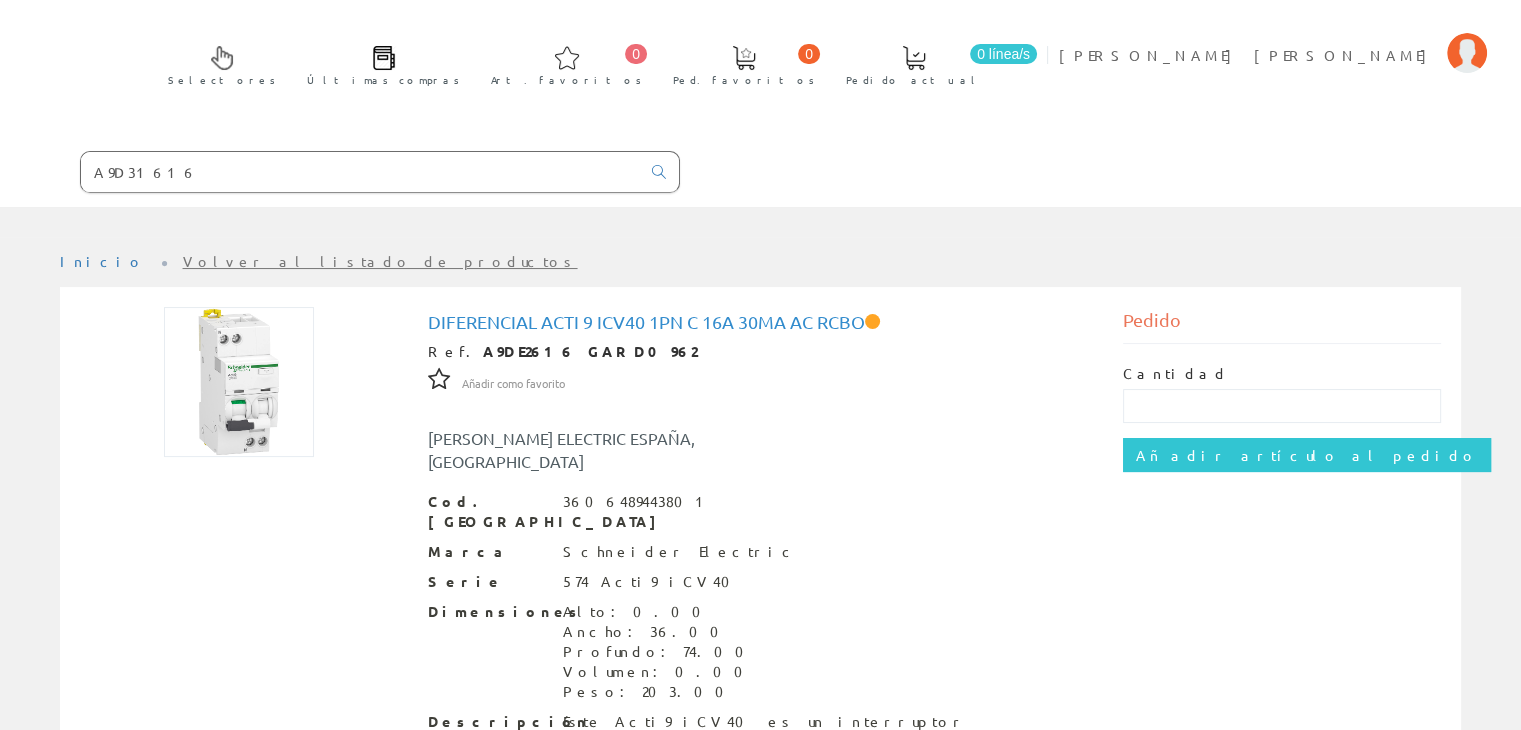 scroll, scrollTop: 200, scrollLeft: 0, axis: vertical 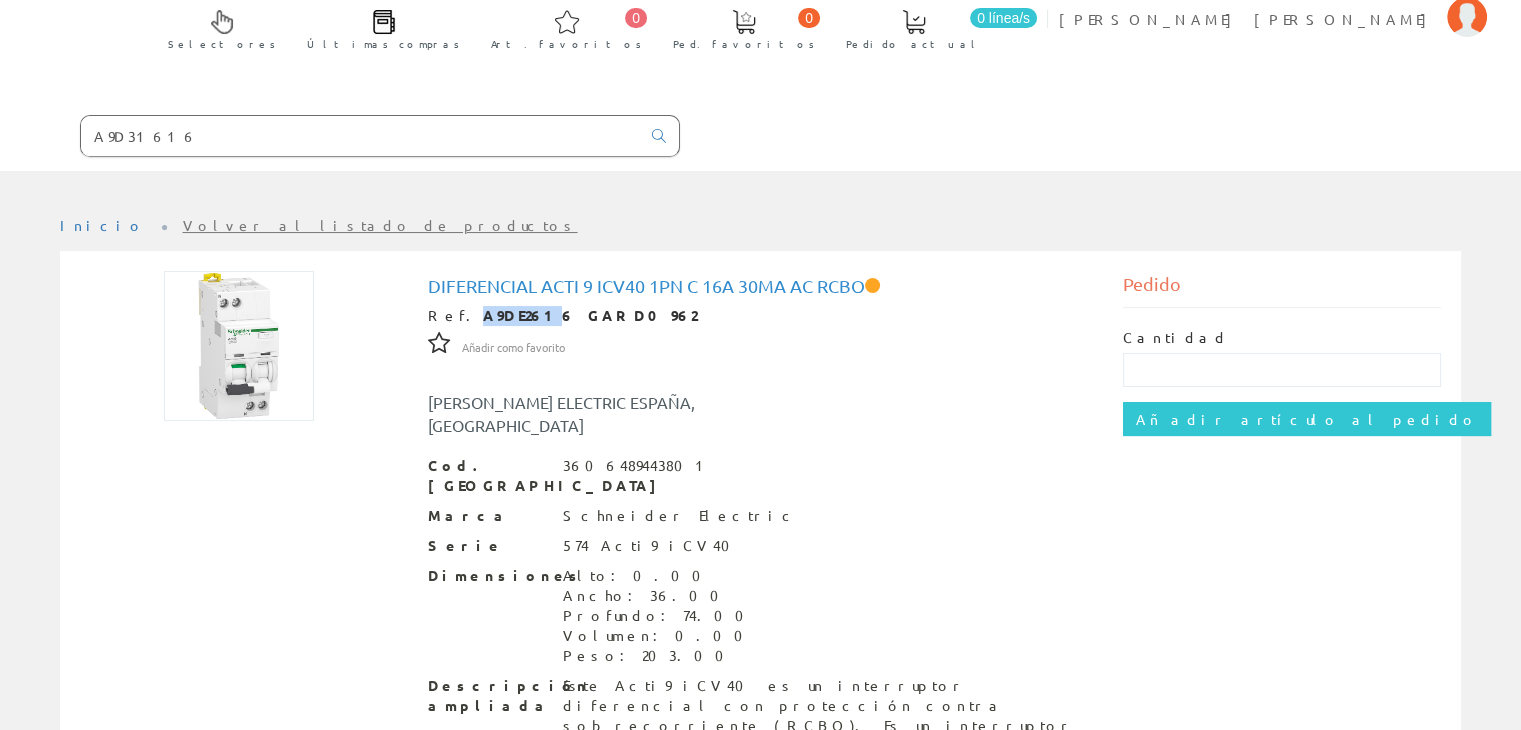 drag, startPoint x: 460, startPoint y: 203, endPoint x: 519, endPoint y: 205, distance: 59.03389 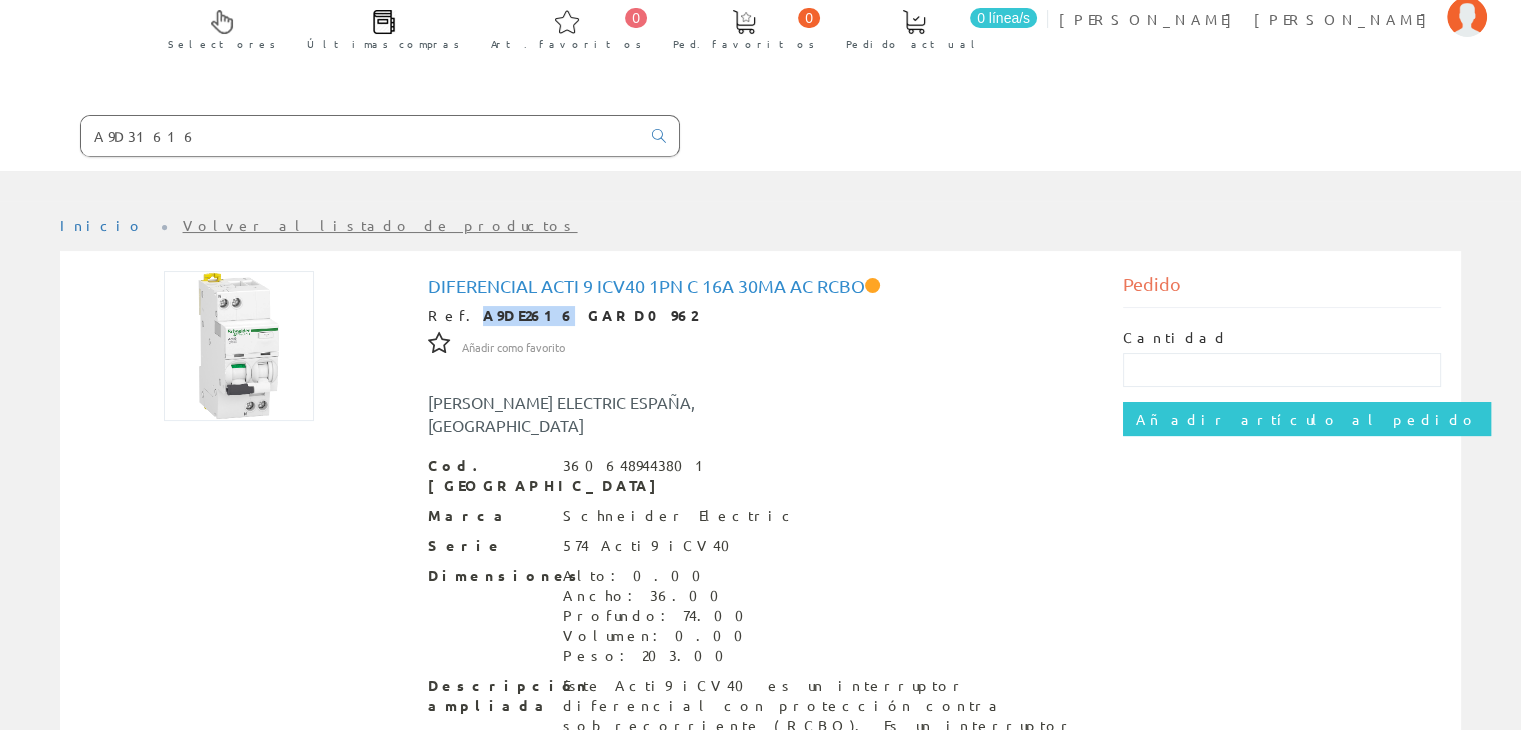 drag, startPoint x: 521, startPoint y: 201, endPoint x: 459, endPoint y: 201, distance: 62 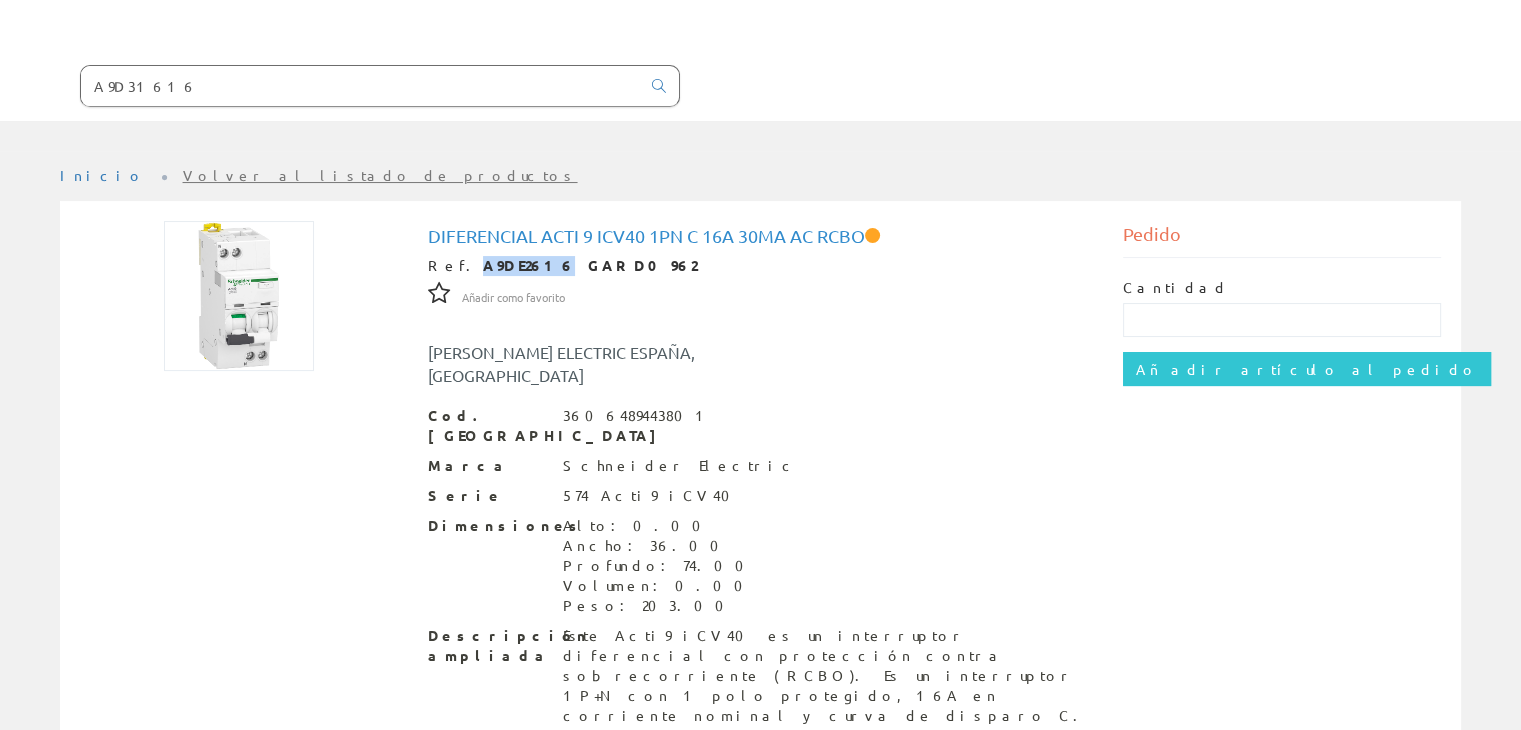 scroll, scrollTop: 278, scrollLeft: 0, axis: vertical 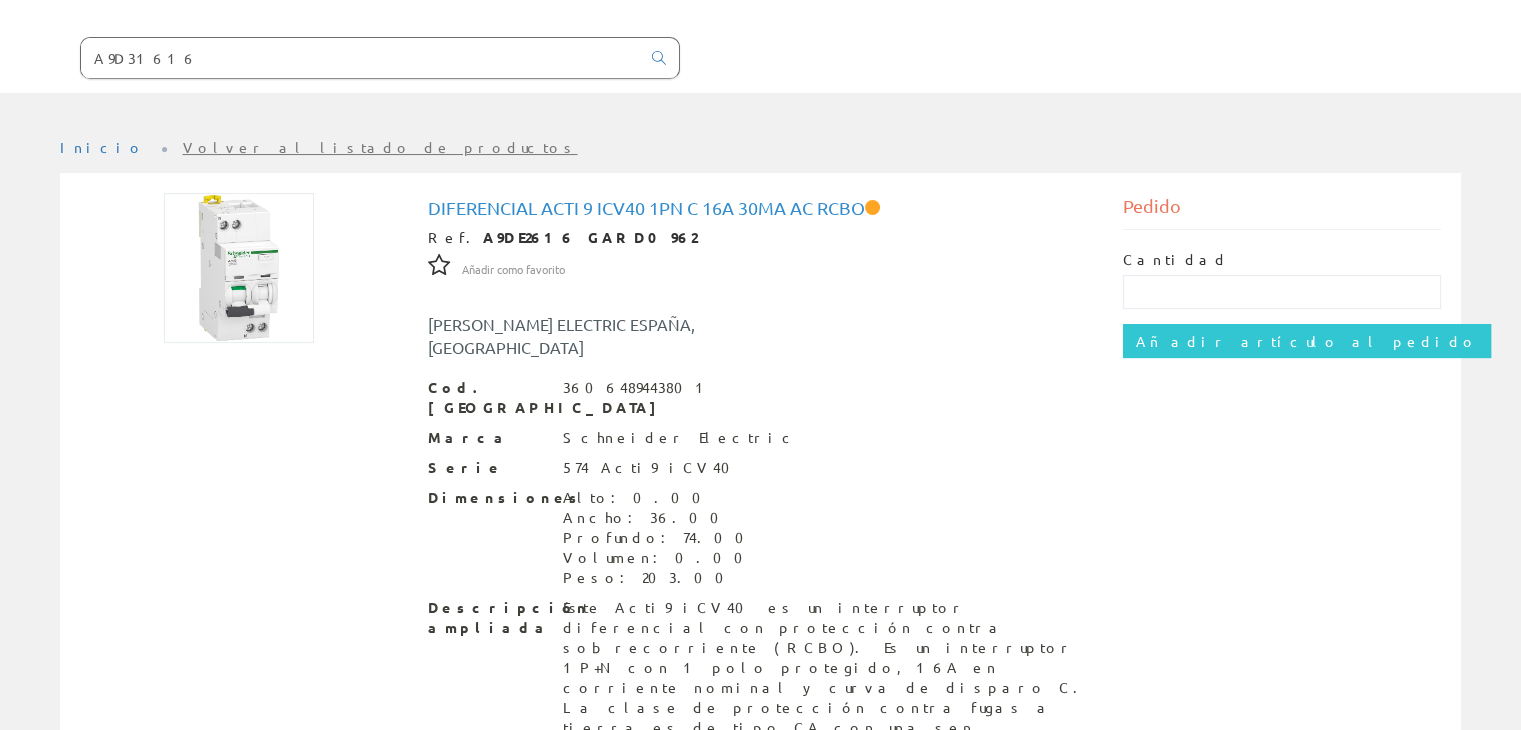 click at bounding box center [570, 887] 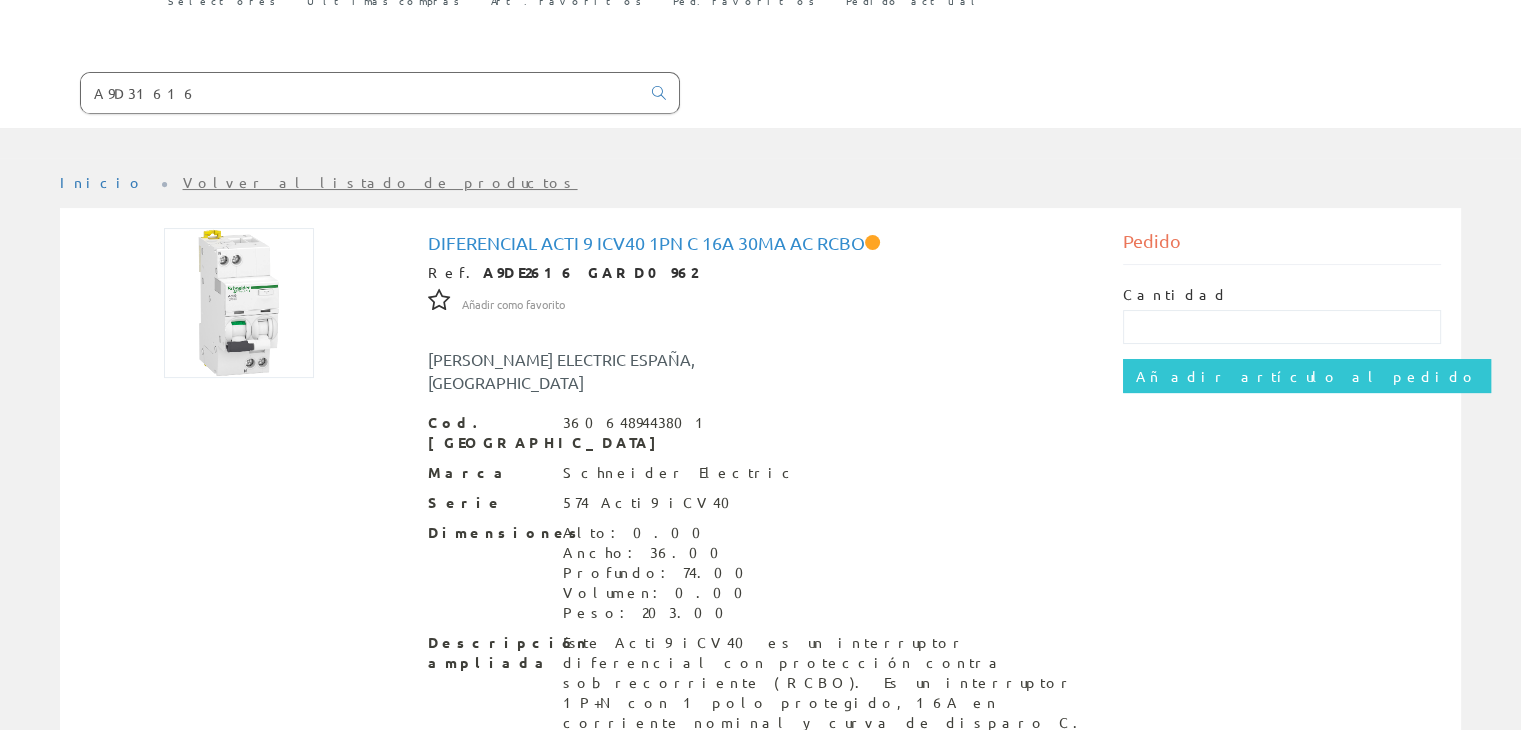 scroll, scrollTop: 278, scrollLeft: 0, axis: vertical 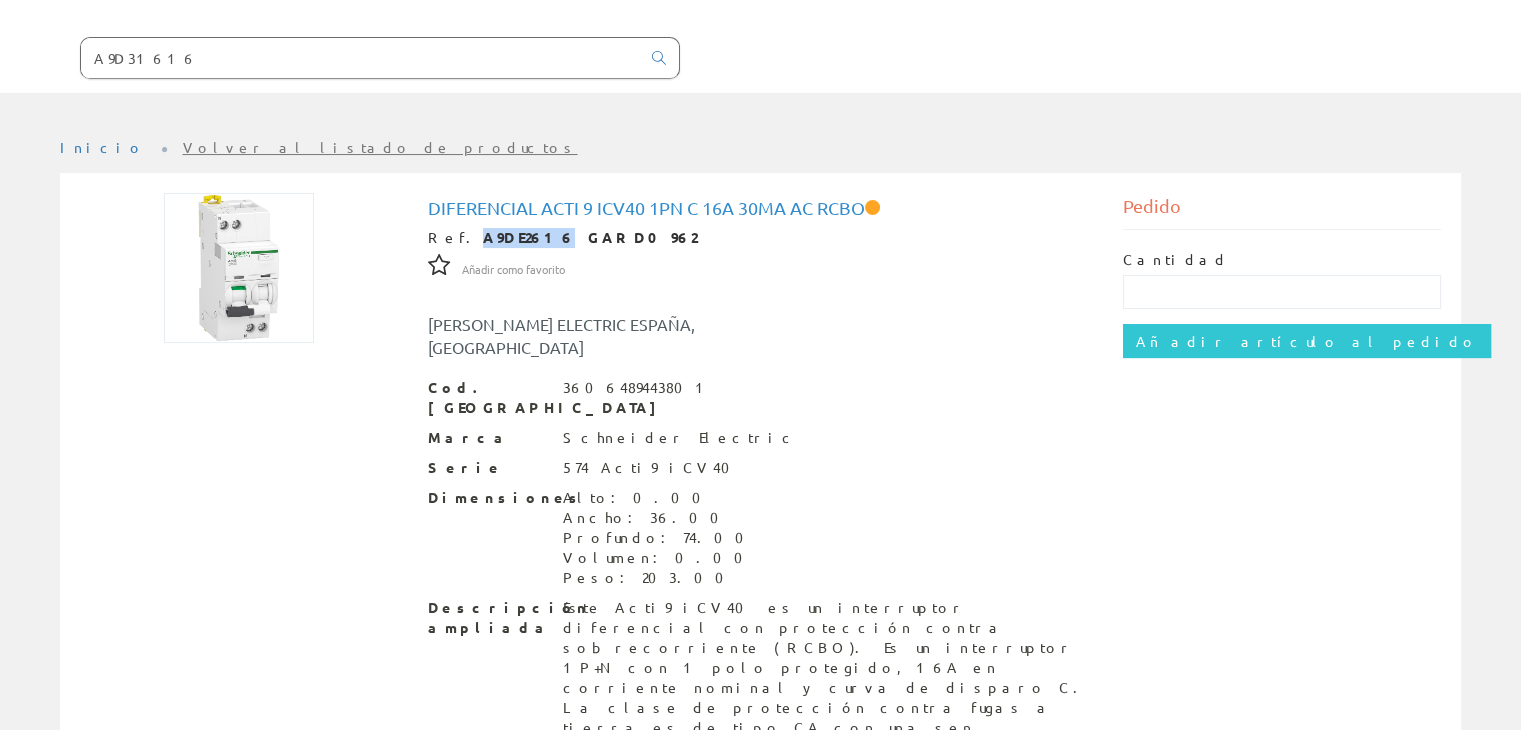 drag, startPoint x: 452, startPoint y: 125, endPoint x: 524, endPoint y: 118, distance: 72.33948 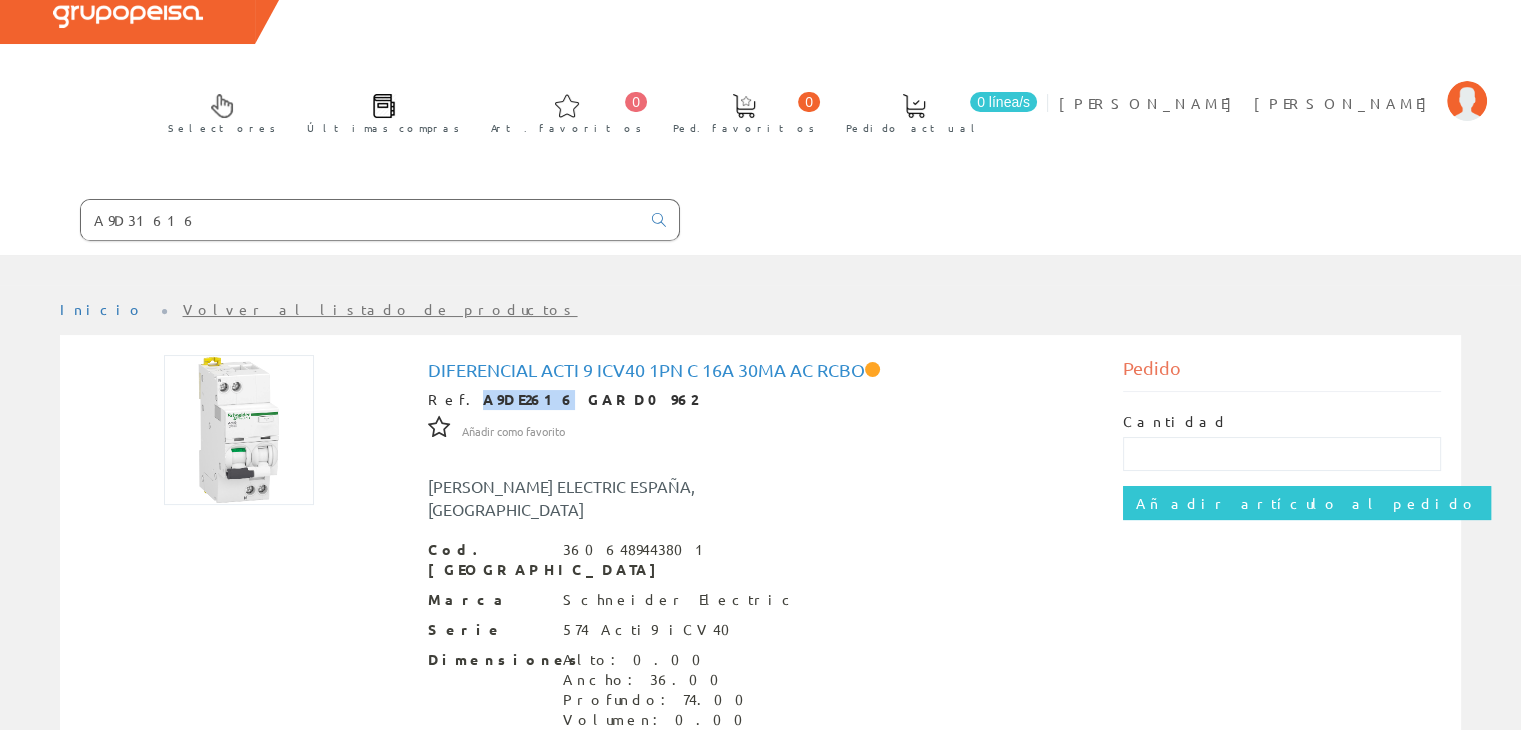 scroll, scrollTop: 0, scrollLeft: 0, axis: both 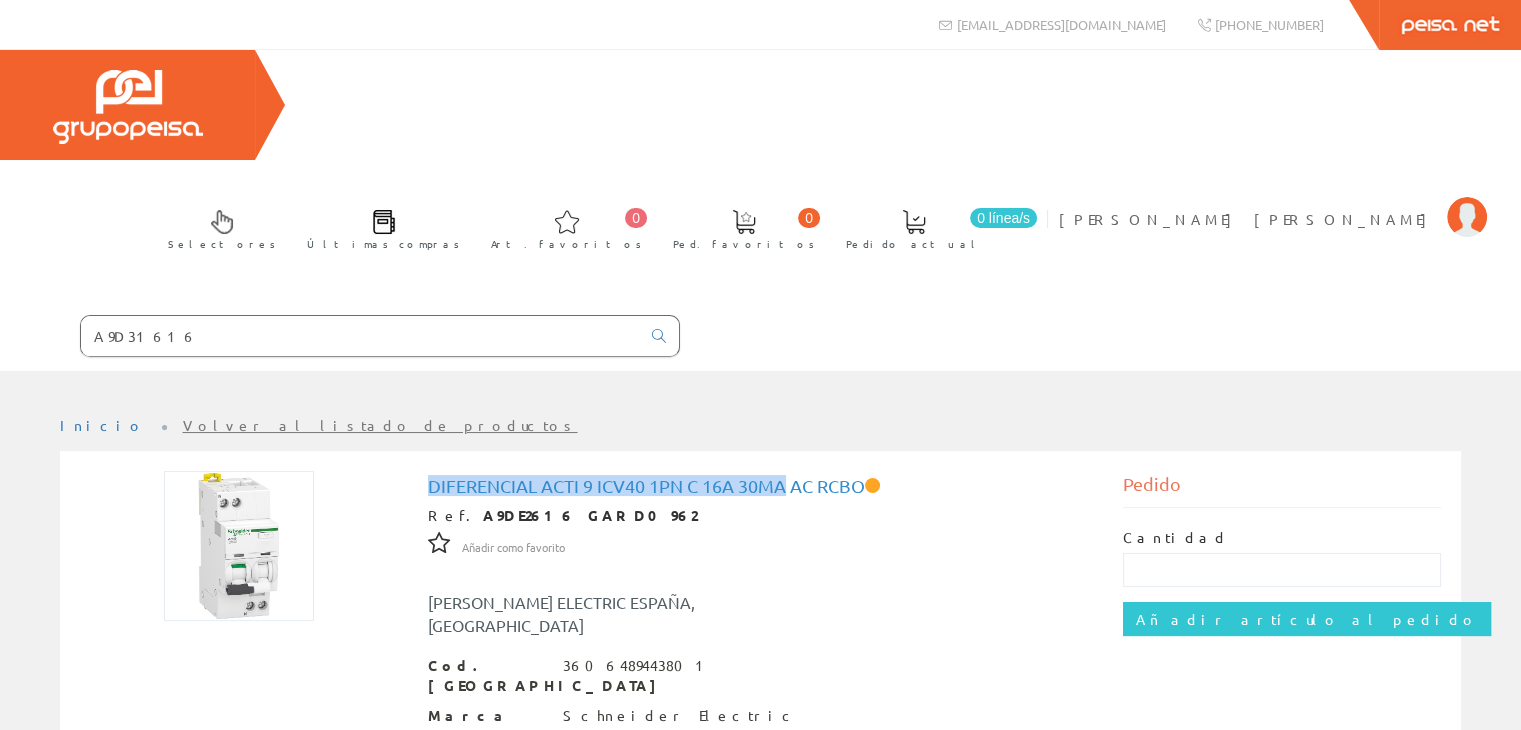 drag, startPoint x: 427, startPoint y: 375, endPoint x: 784, endPoint y: 383, distance: 357.08963 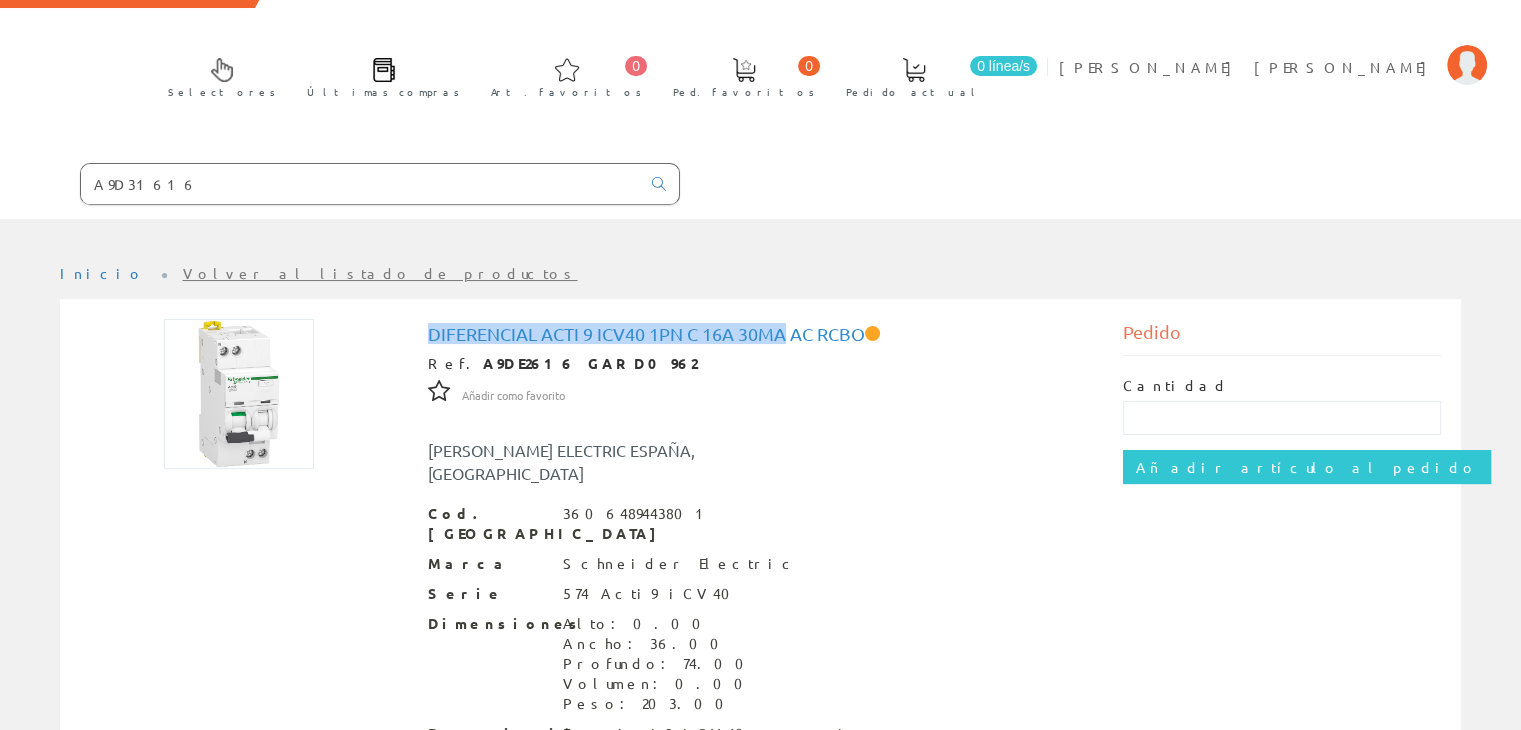 scroll, scrollTop: 278, scrollLeft: 0, axis: vertical 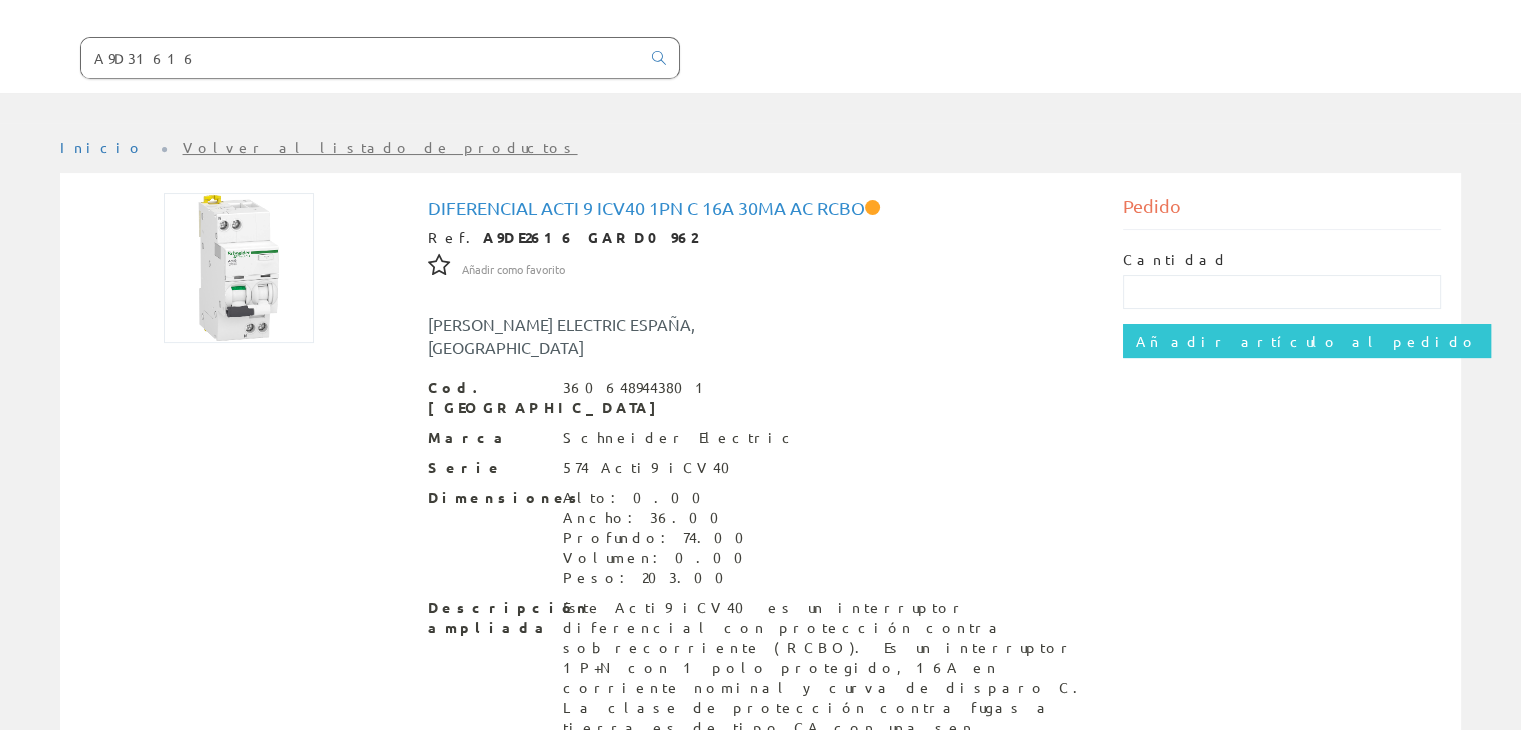 click at bounding box center (570, 887) 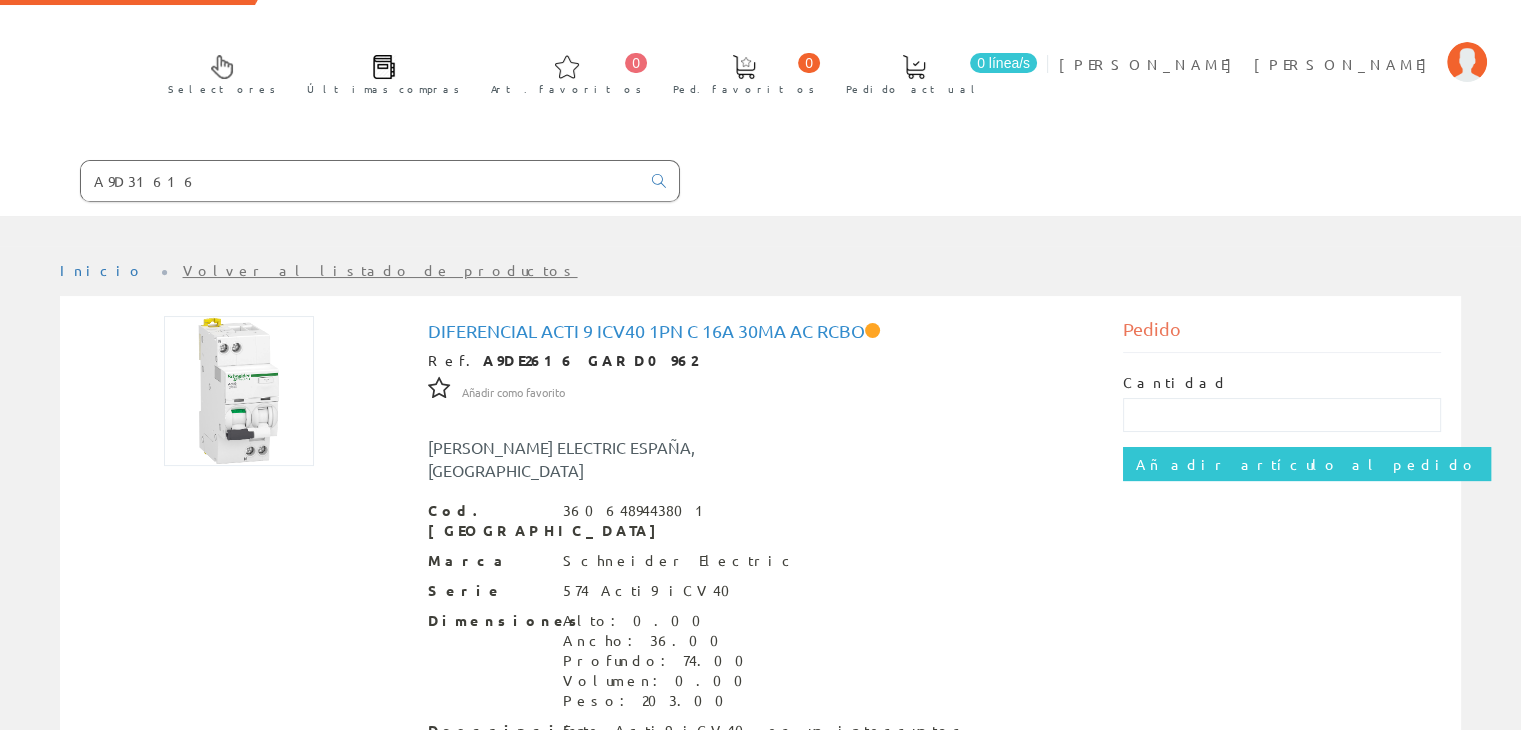 scroll, scrollTop: 0, scrollLeft: 0, axis: both 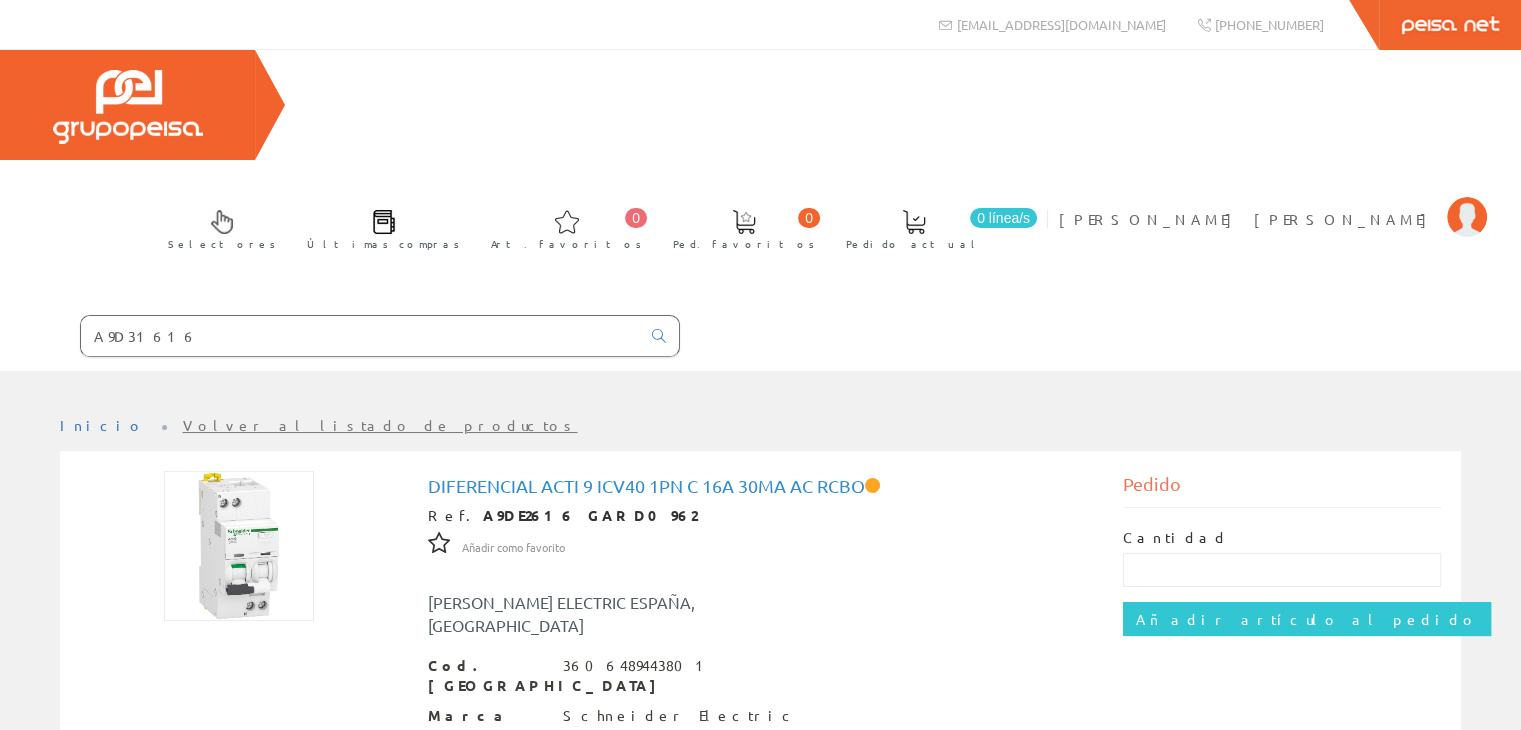 click on "A9D31616" at bounding box center [360, 336] 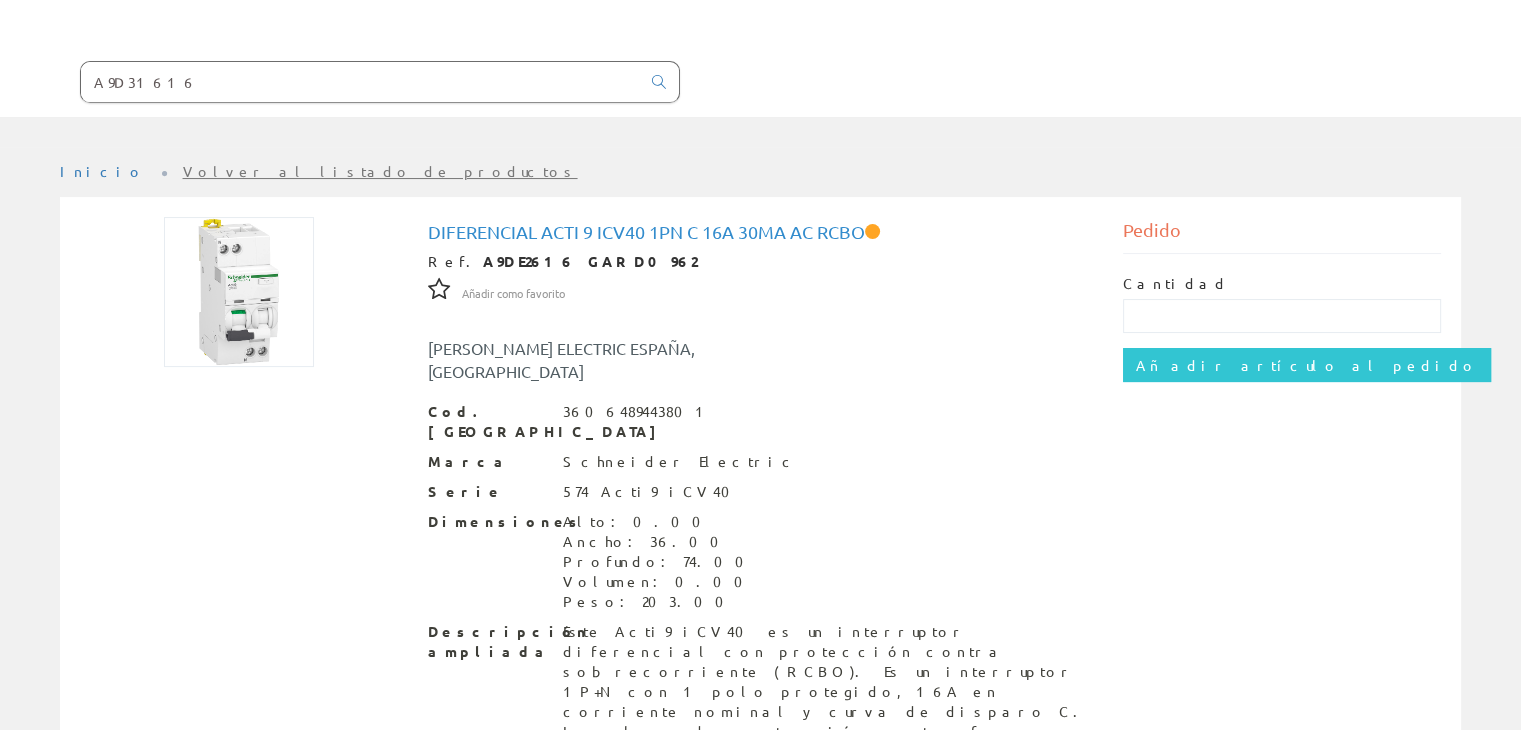 scroll, scrollTop: 278, scrollLeft: 0, axis: vertical 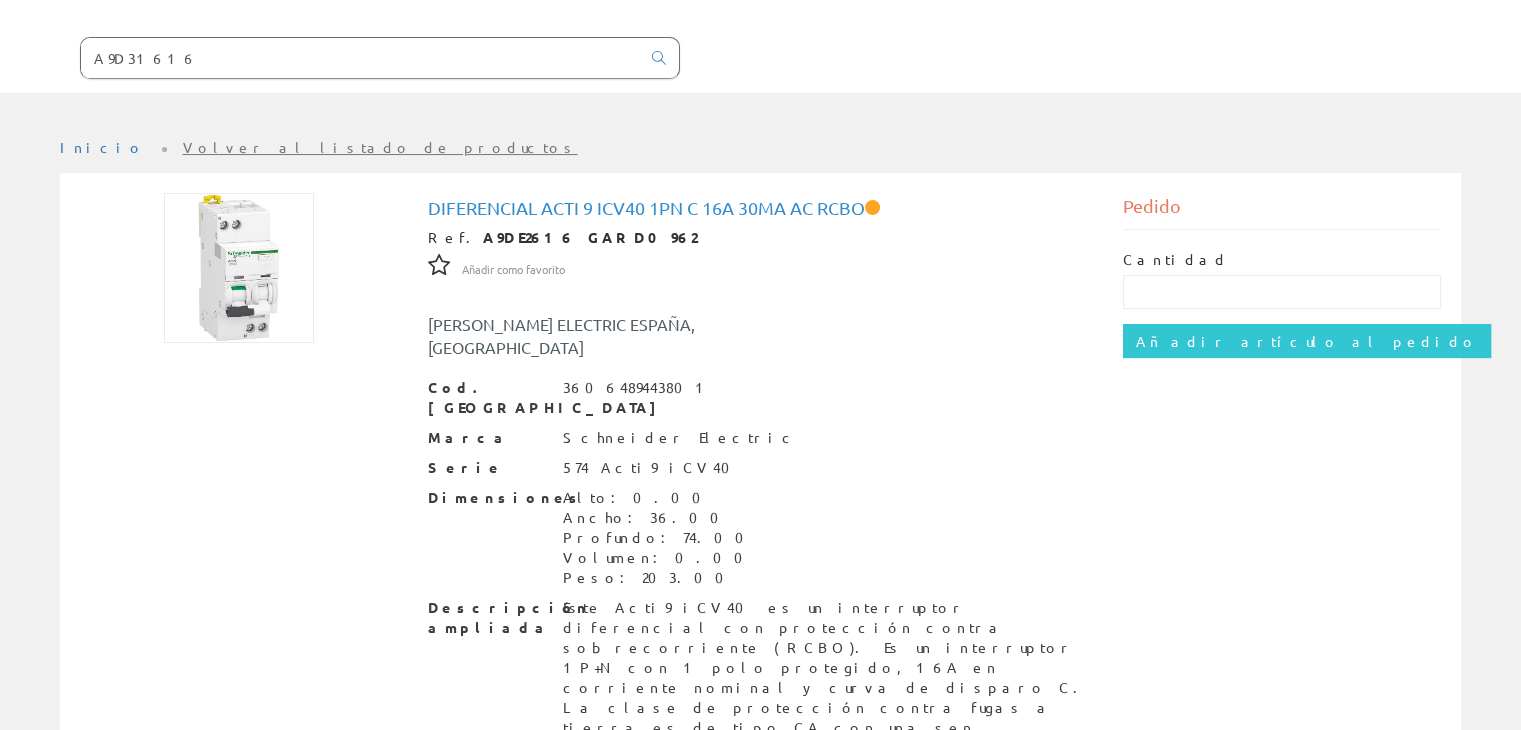 click at bounding box center [570, 887] 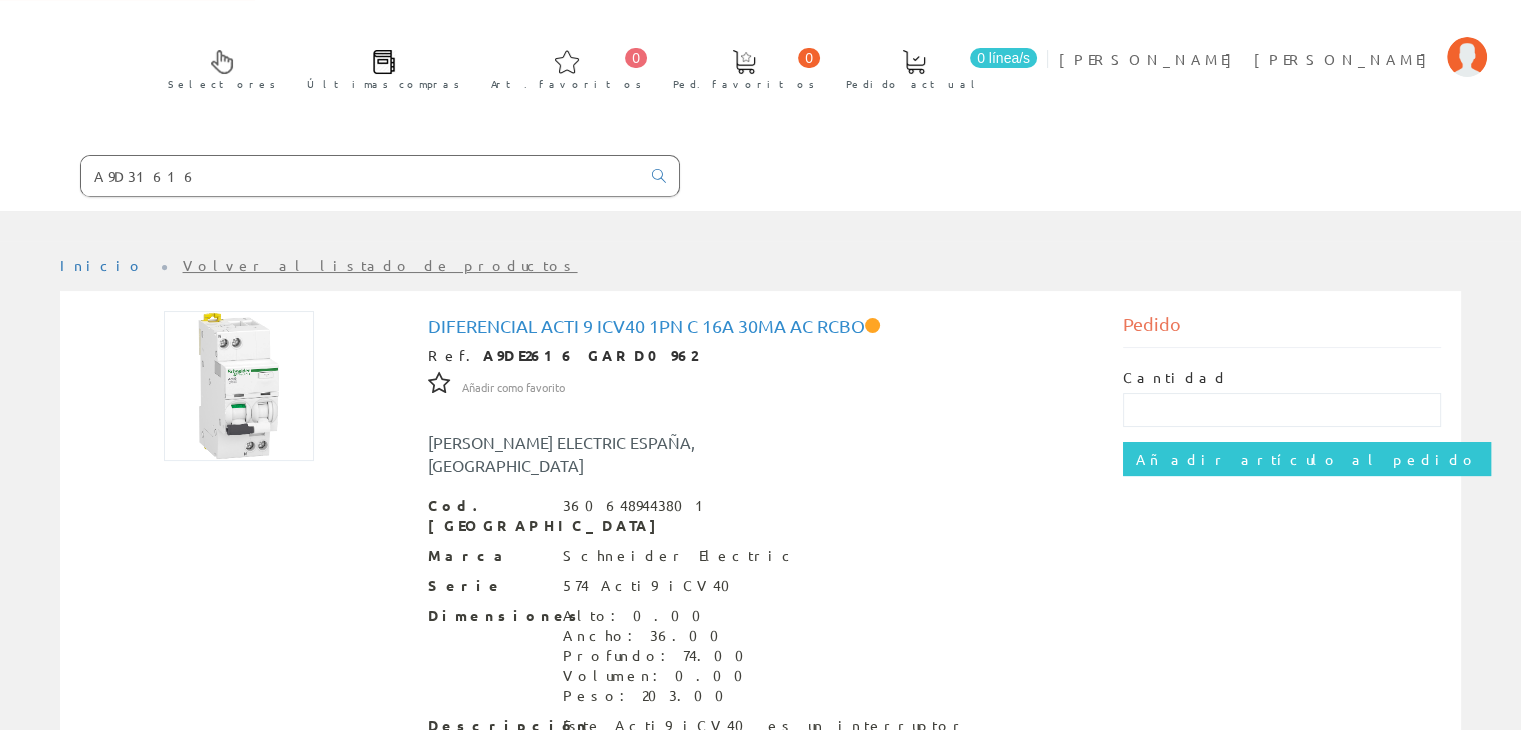 scroll, scrollTop: 0, scrollLeft: 0, axis: both 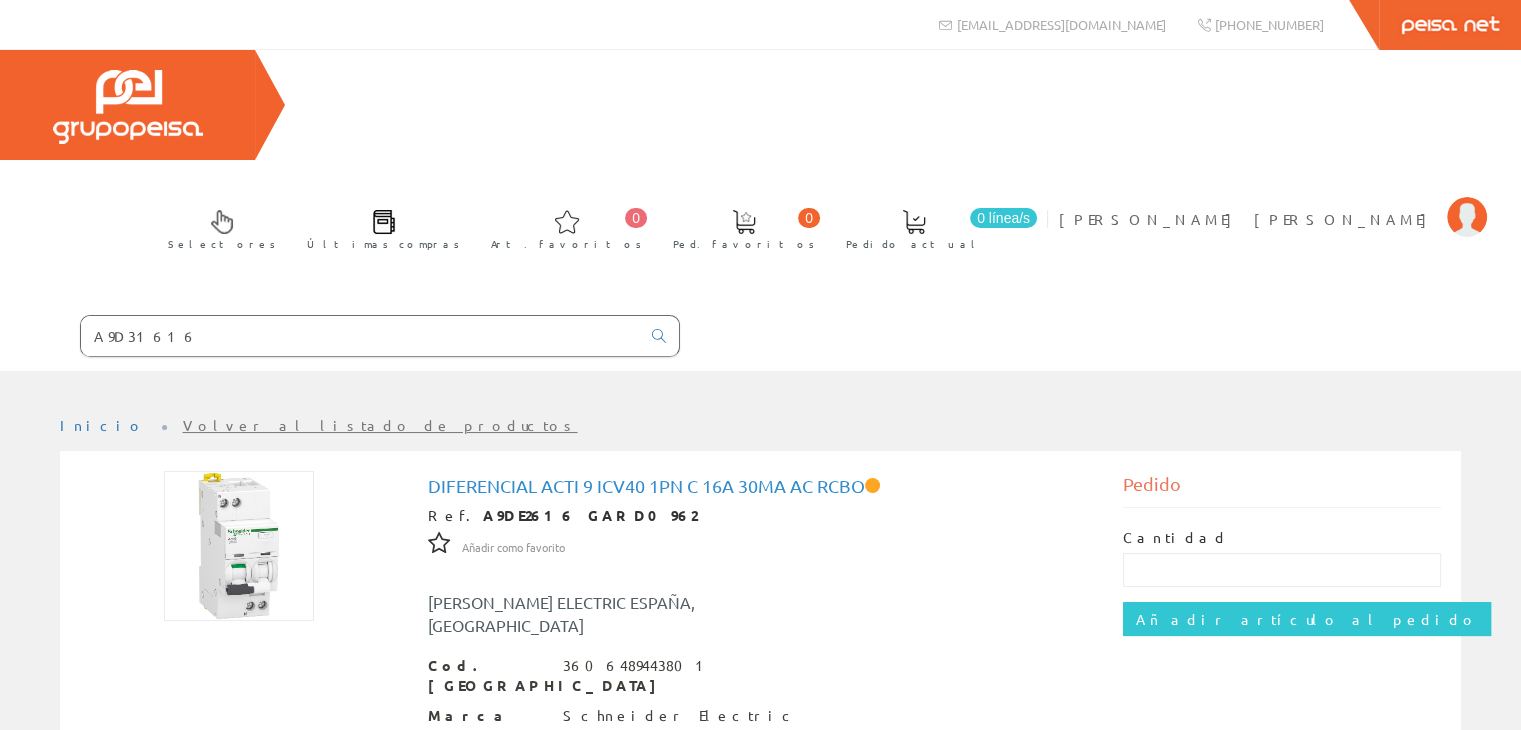 click at bounding box center (872, 485) 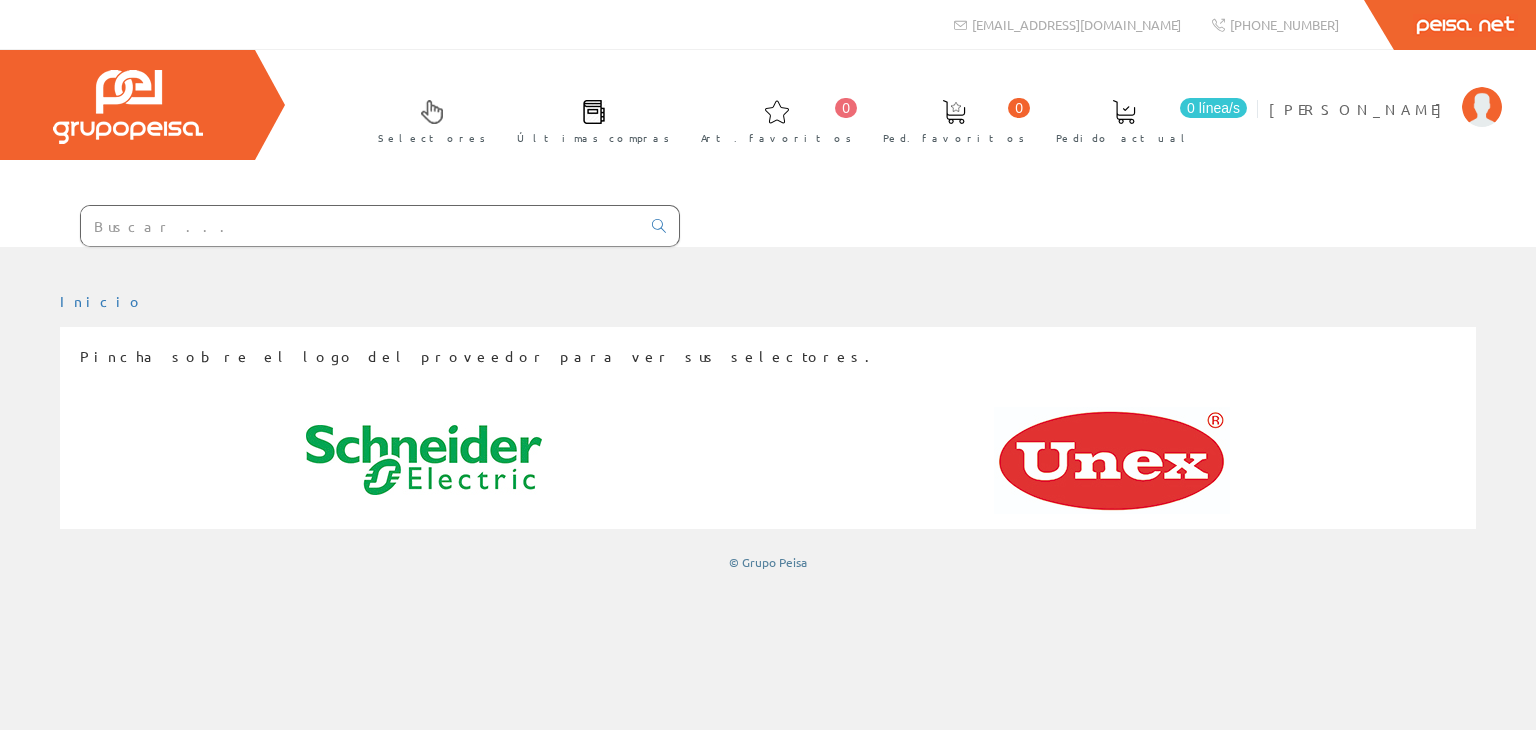 scroll, scrollTop: 0, scrollLeft: 0, axis: both 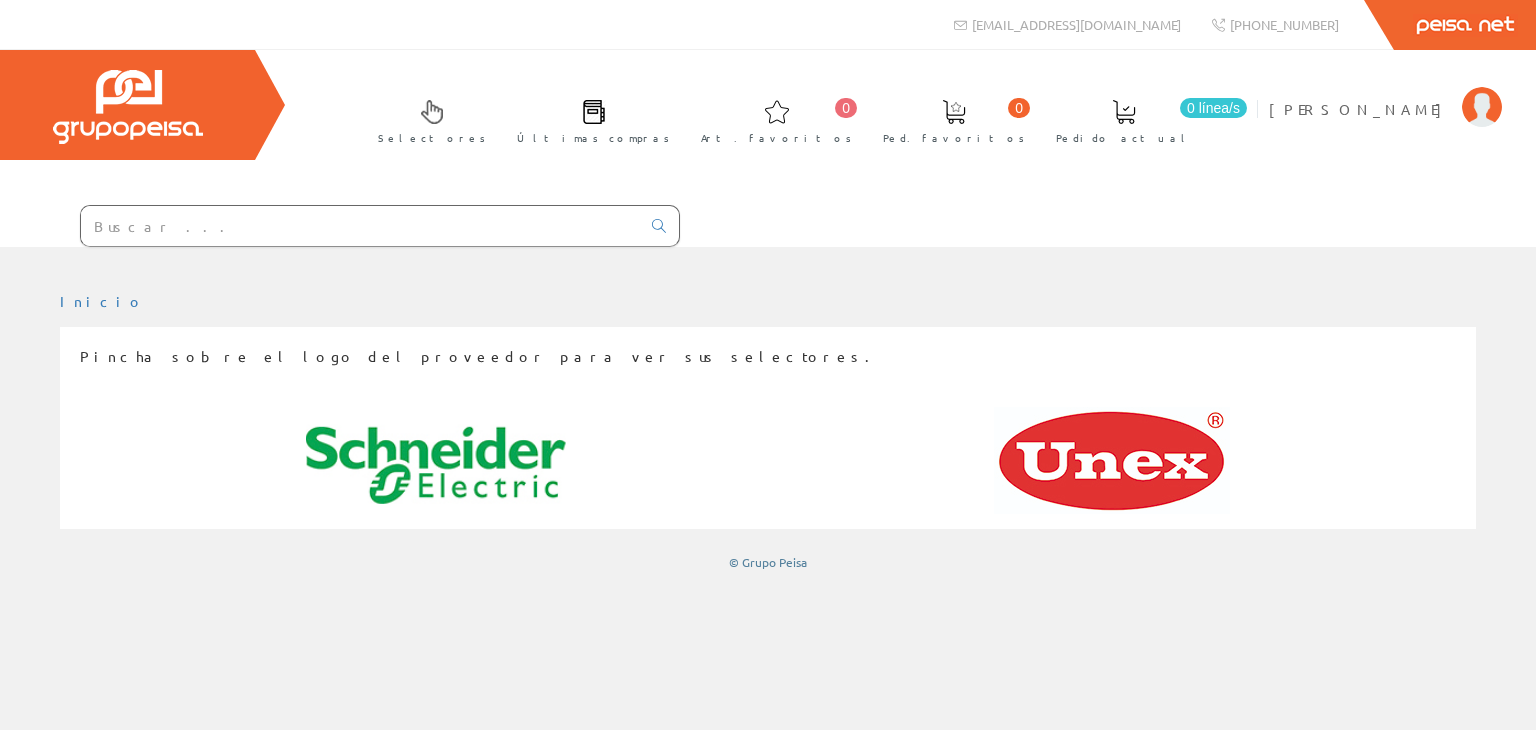 click at bounding box center (436, 466) 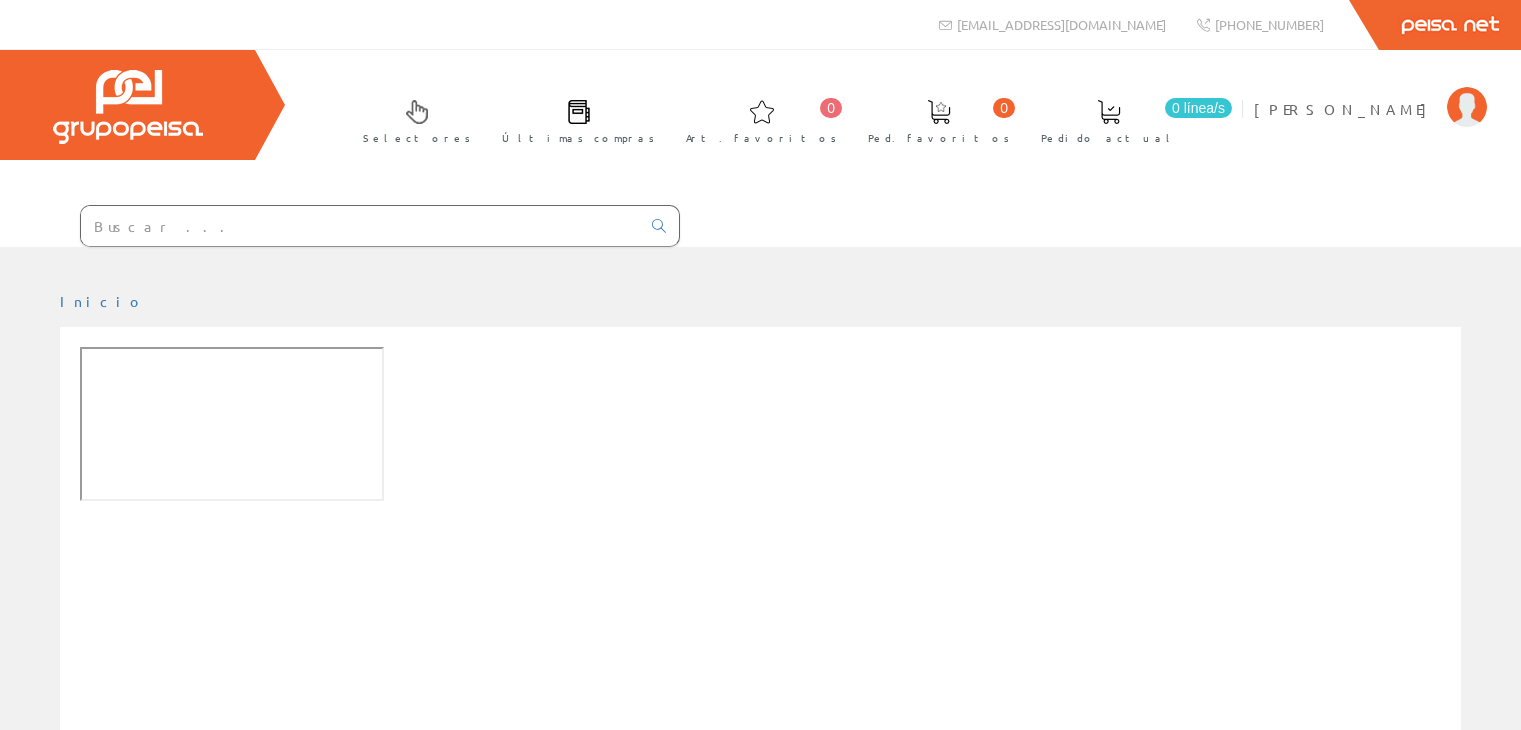 scroll, scrollTop: 0, scrollLeft: 0, axis: both 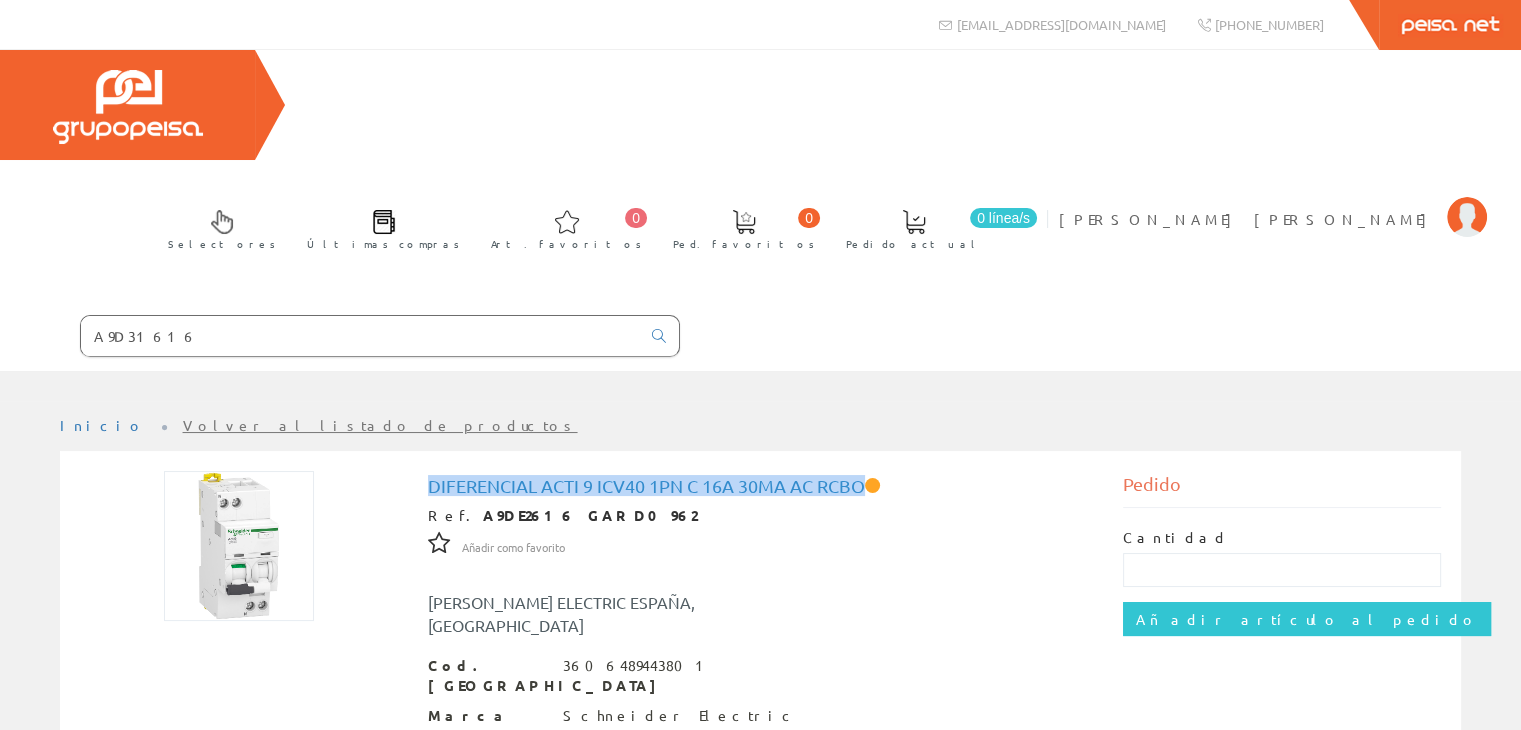 drag, startPoint x: 430, startPoint y: 375, endPoint x: 862, endPoint y: 380, distance: 432.02893 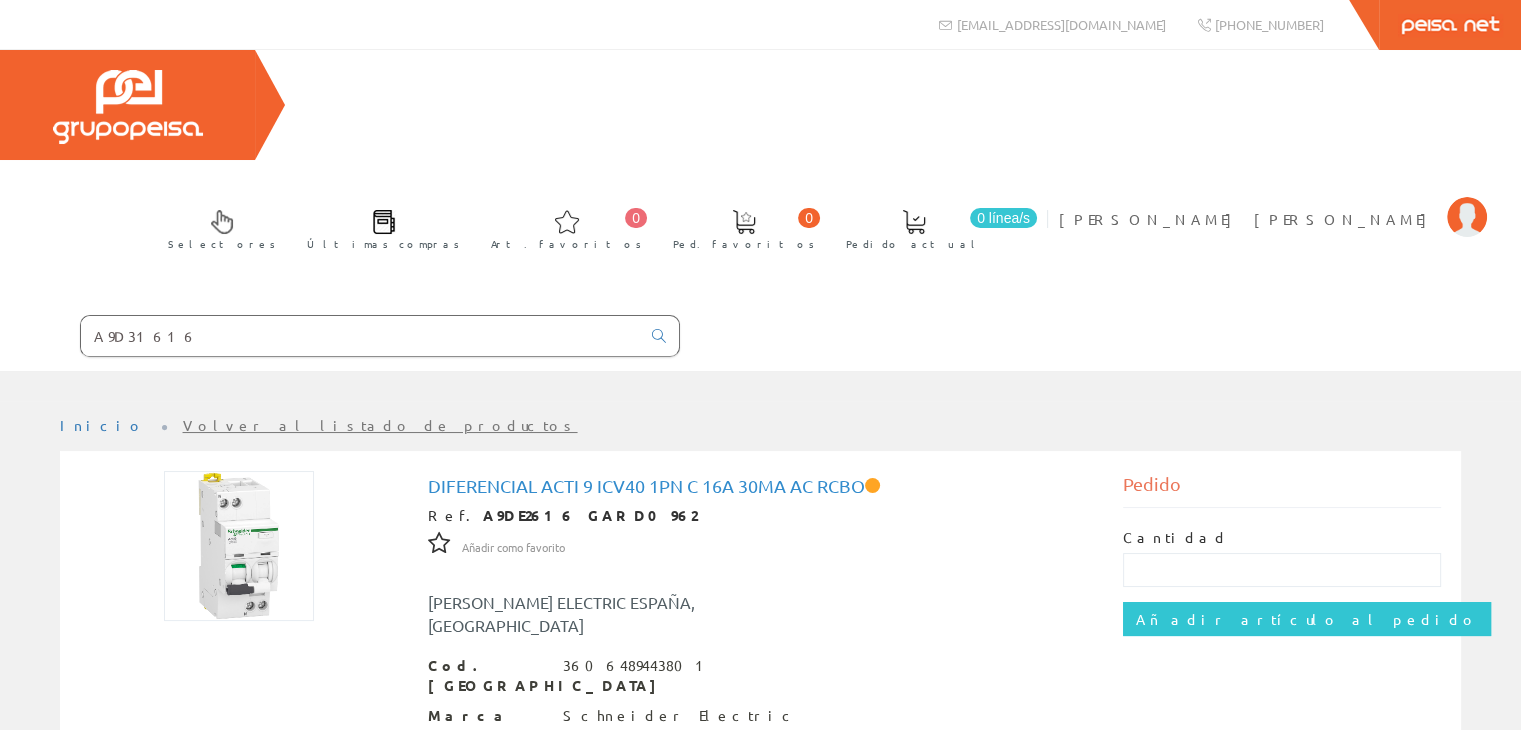 drag, startPoint x: 200, startPoint y: 237, endPoint x: 16, endPoint y: 235, distance: 184.01086 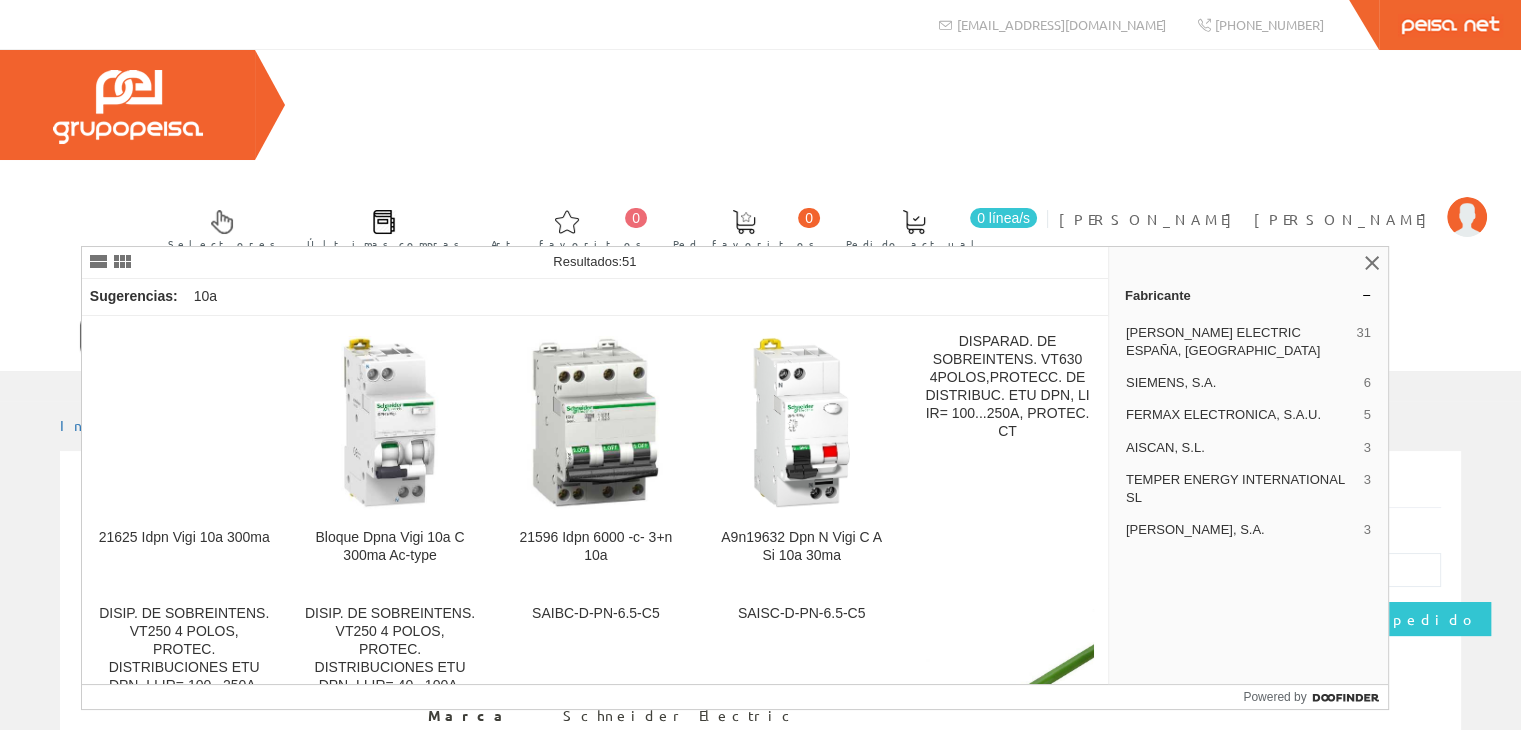 click on "dpn 10A" at bounding box center (360, 336) 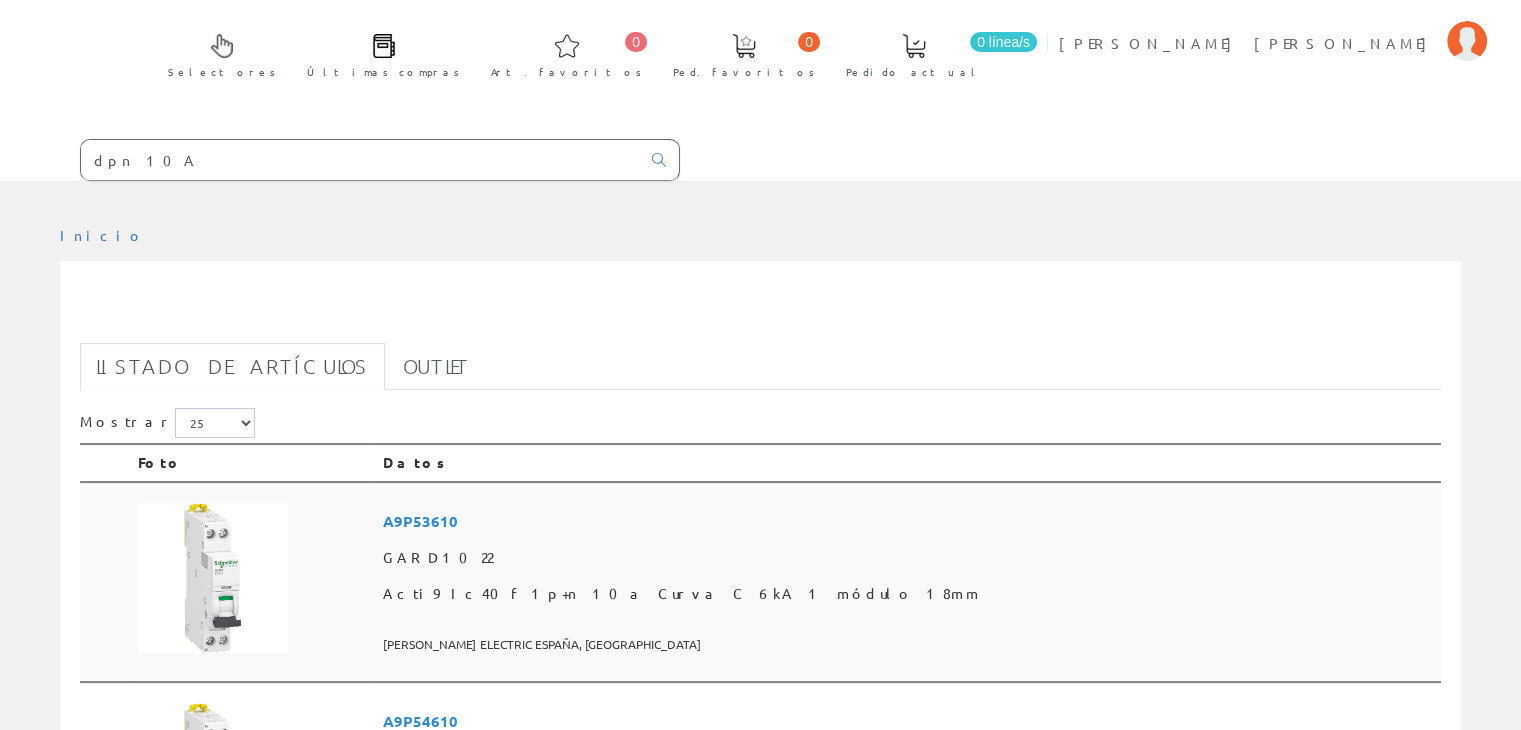 scroll, scrollTop: 300, scrollLeft: 0, axis: vertical 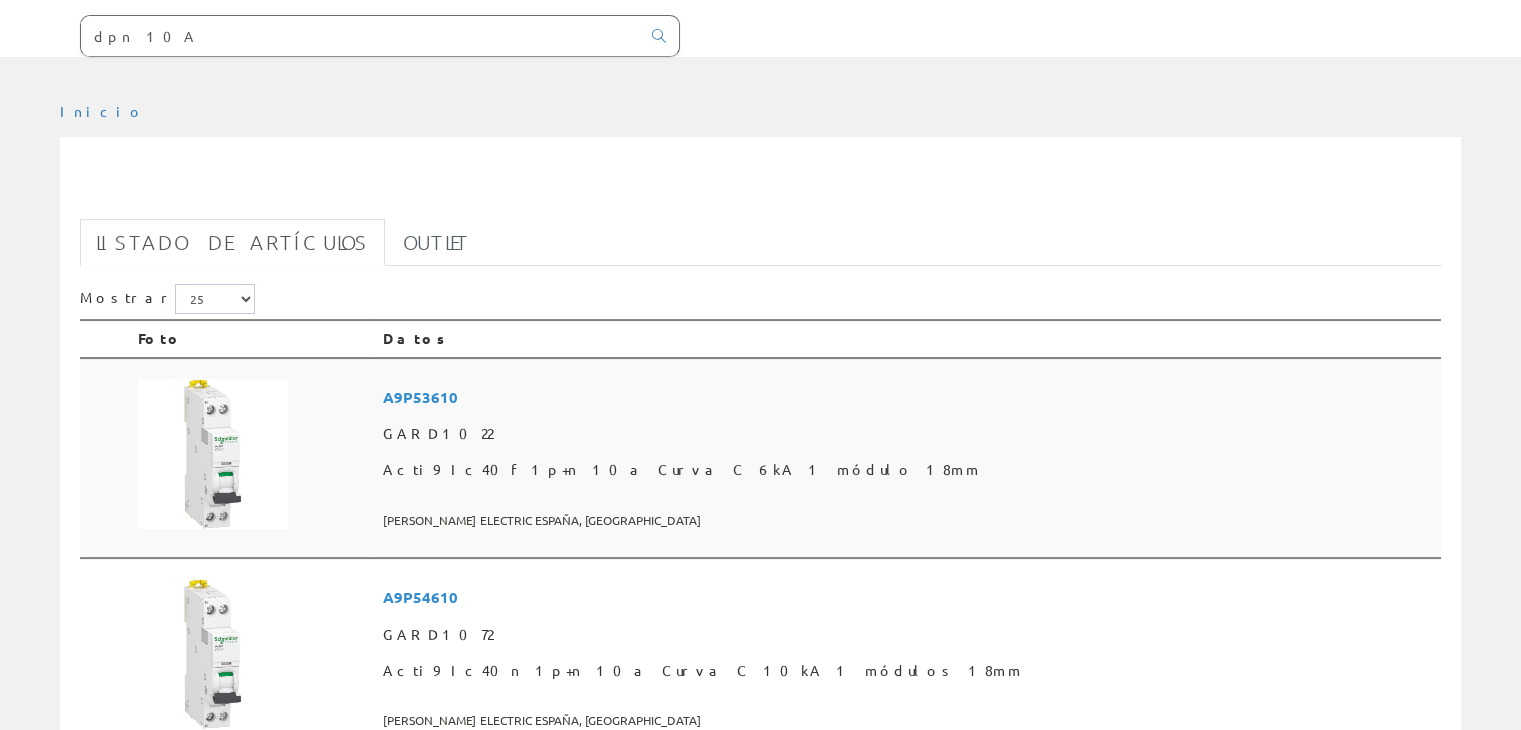 click at bounding box center (213, 454) 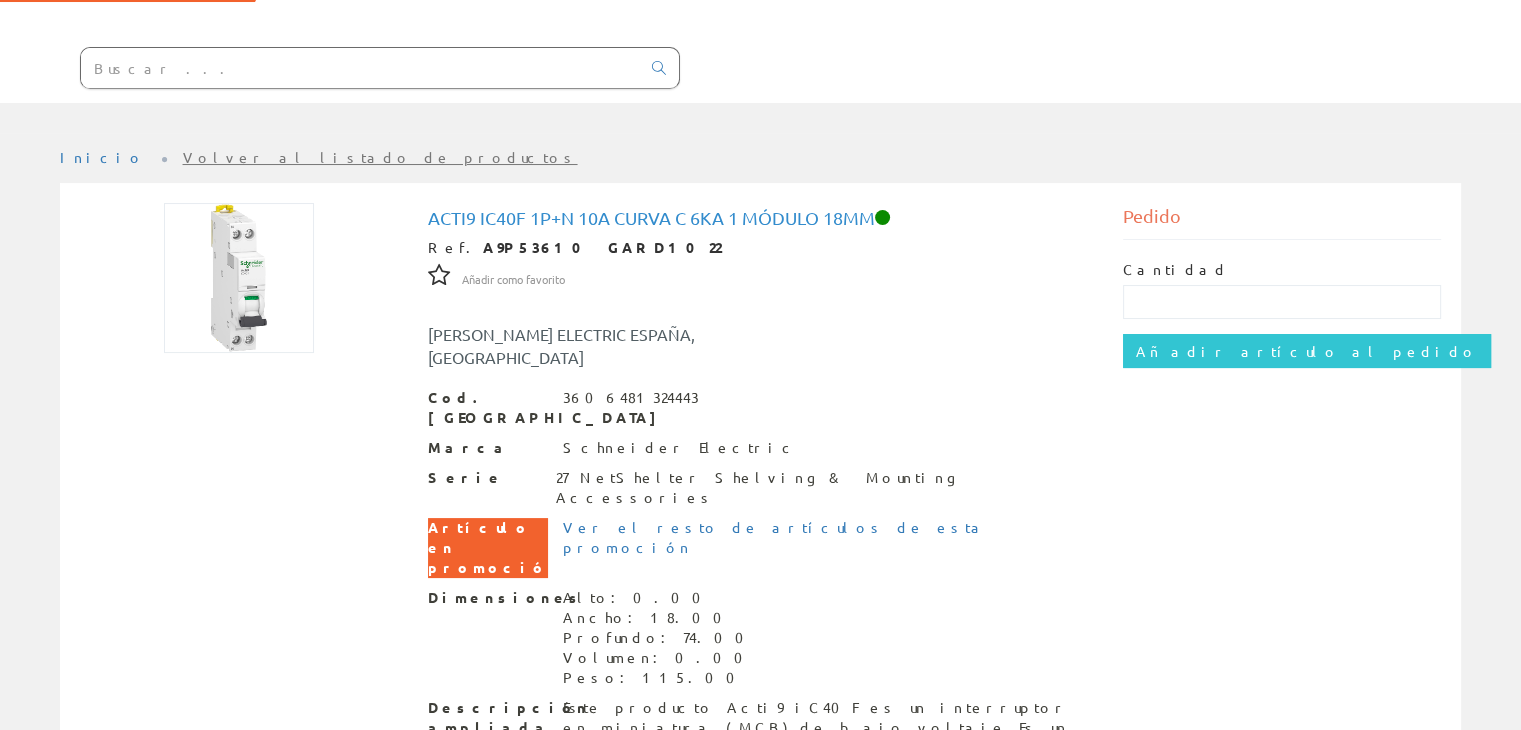 scroll, scrollTop: 128, scrollLeft: 0, axis: vertical 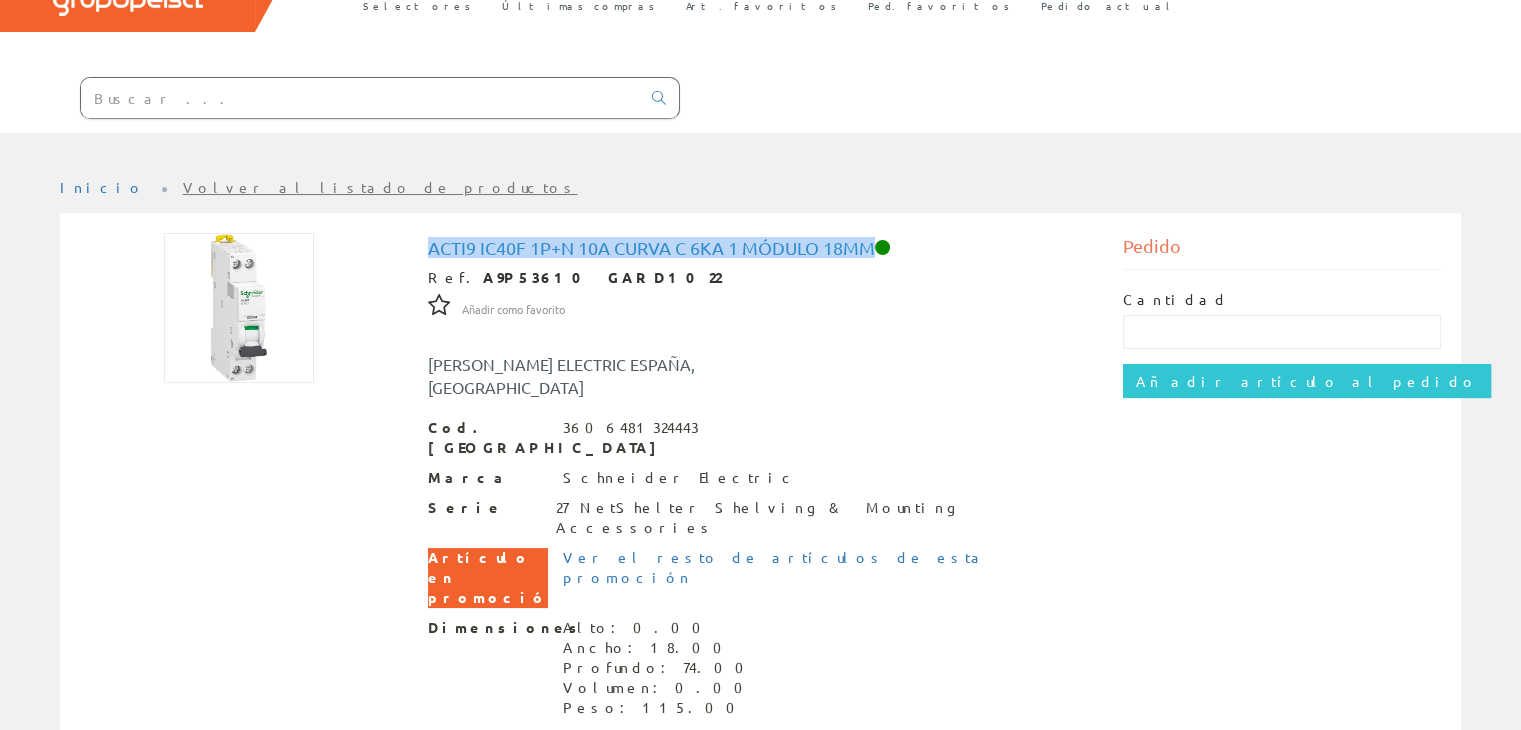 drag, startPoint x: 422, startPoint y: 245, endPoint x: 879, endPoint y: 251, distance: 457.0394 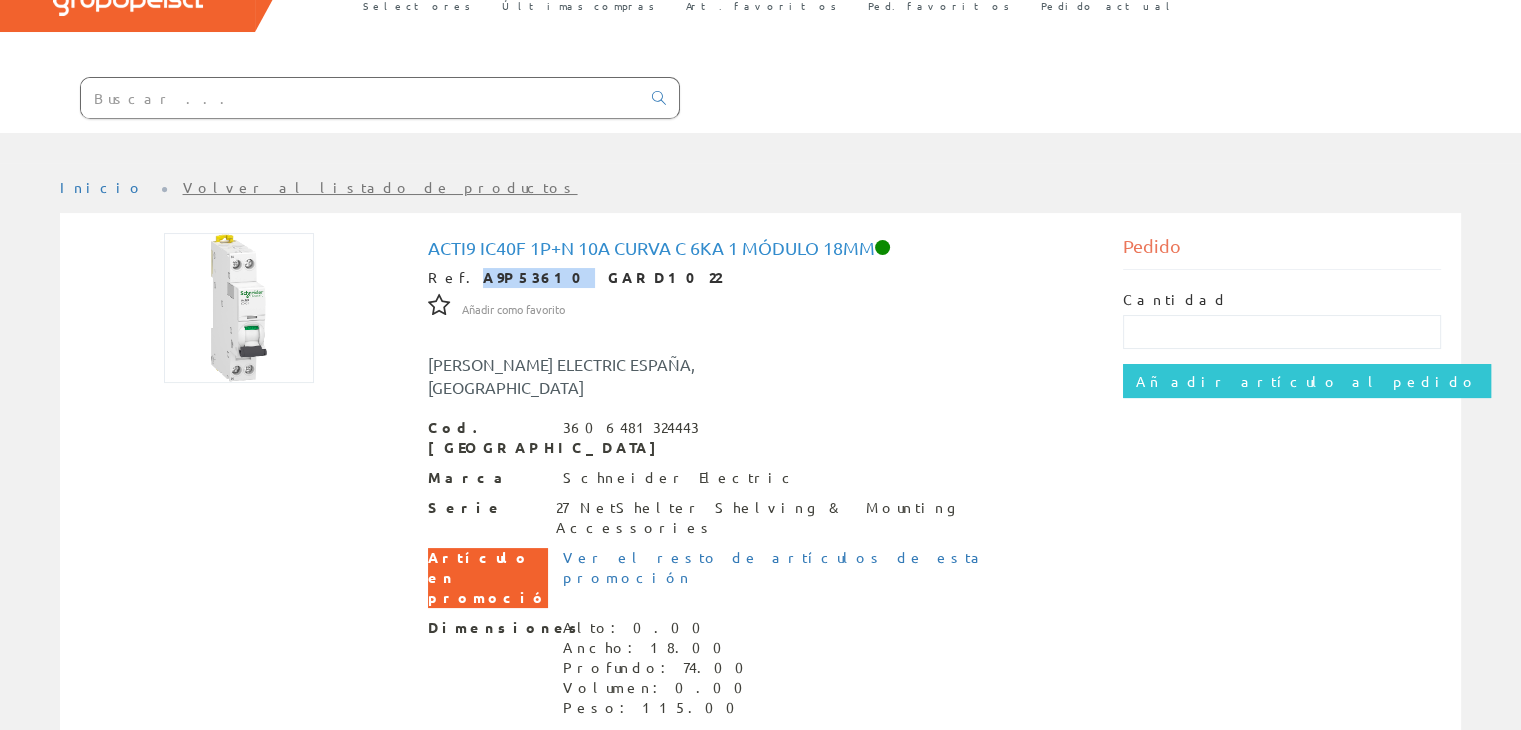 drag, startPoint x: 456, startPoint y: 276, endPoint x: 523, endPoint y: 276, distance: 67 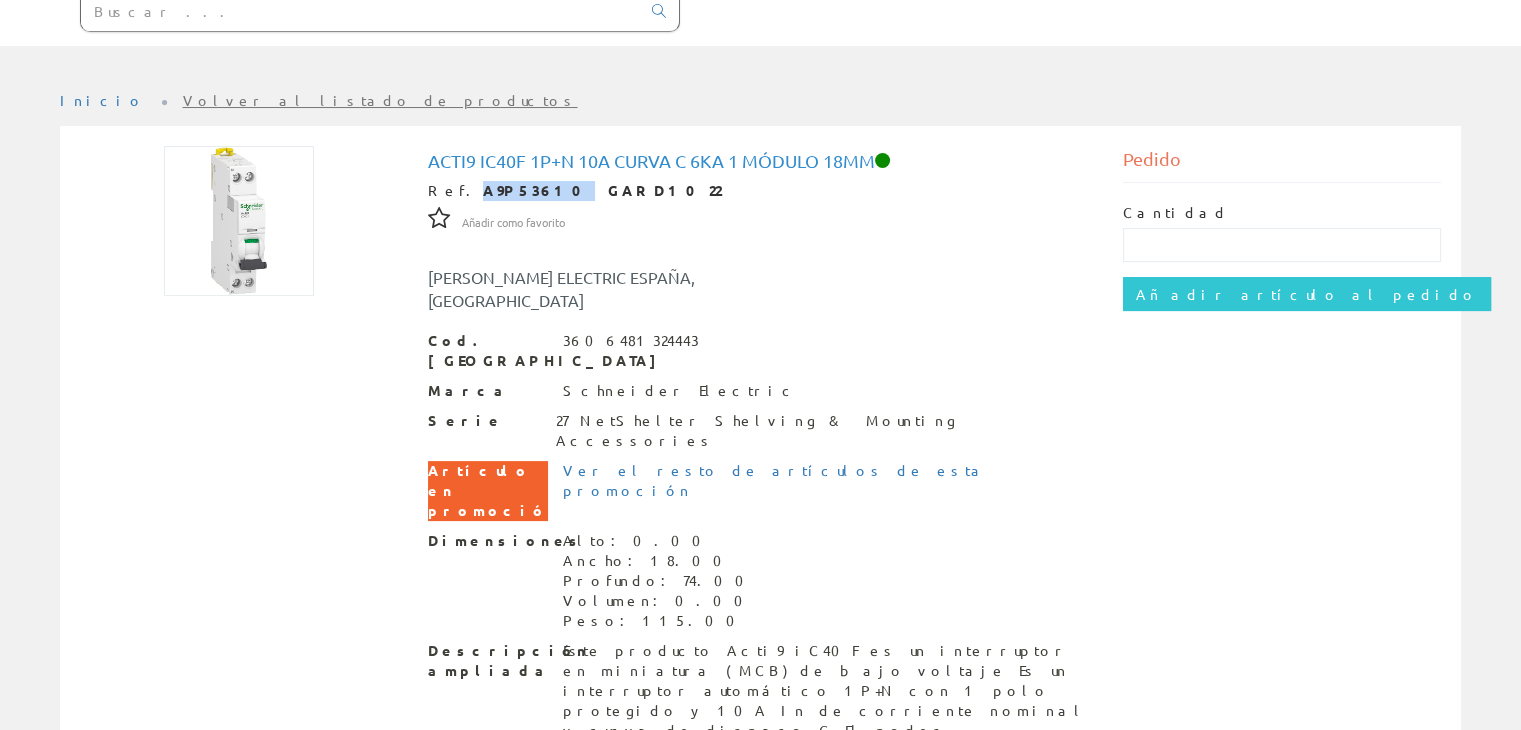 scroll, scrollTop: 328, scrollLeft: 0, axis: vertical 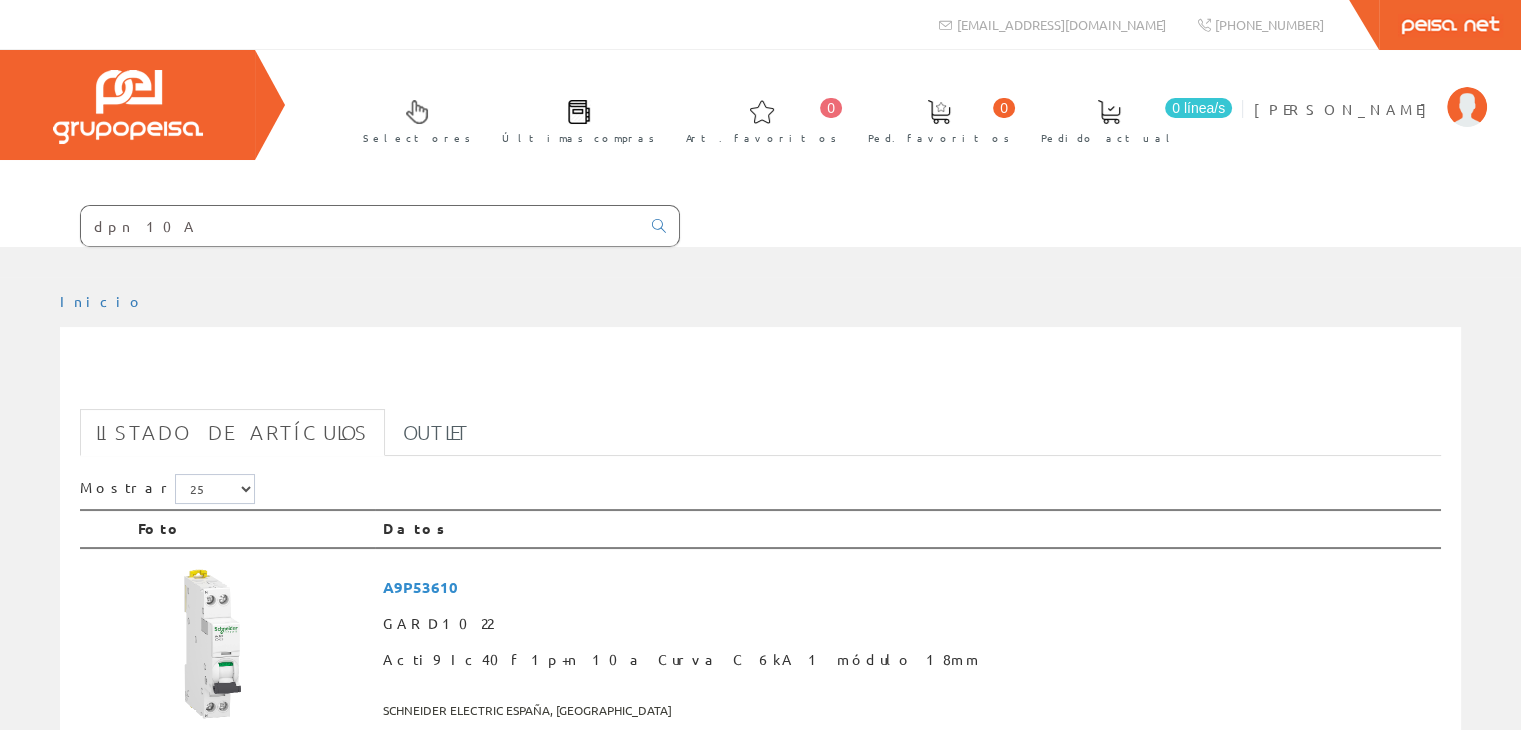 click on "dpn 10A" at bounding box center (360, 226) 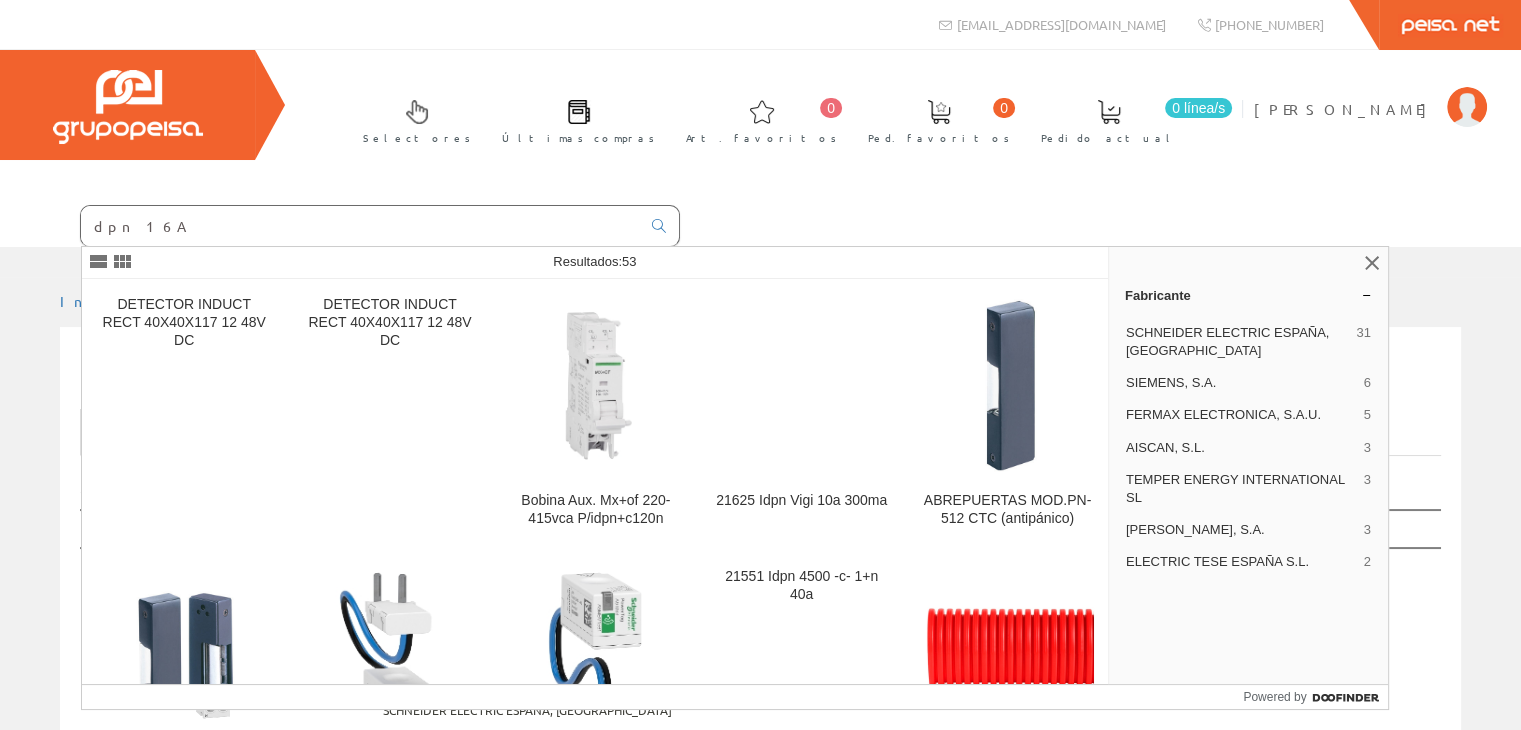 type on "dpn 16A" 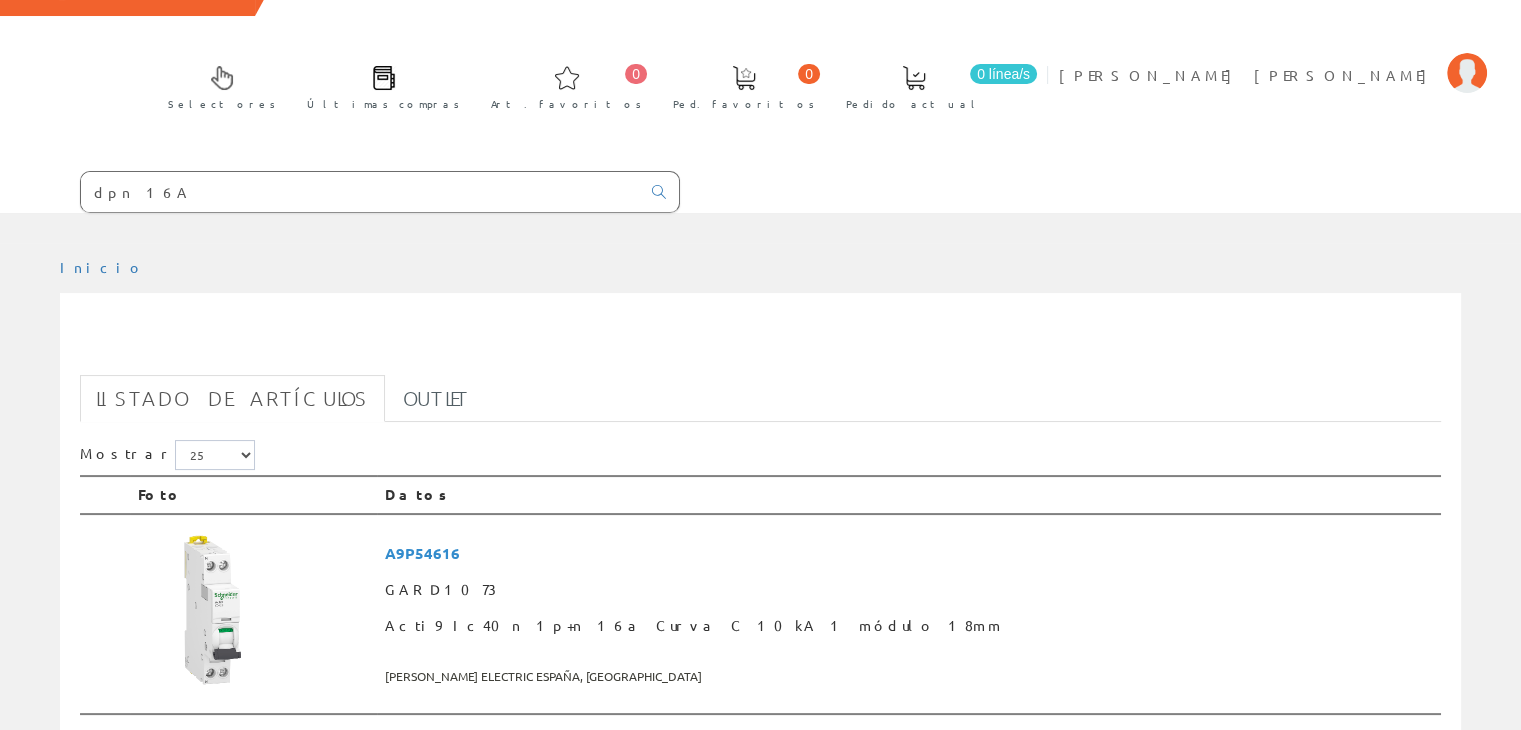 scroll, scrollTop: 300, scrollLeft: 0, axis: vertical 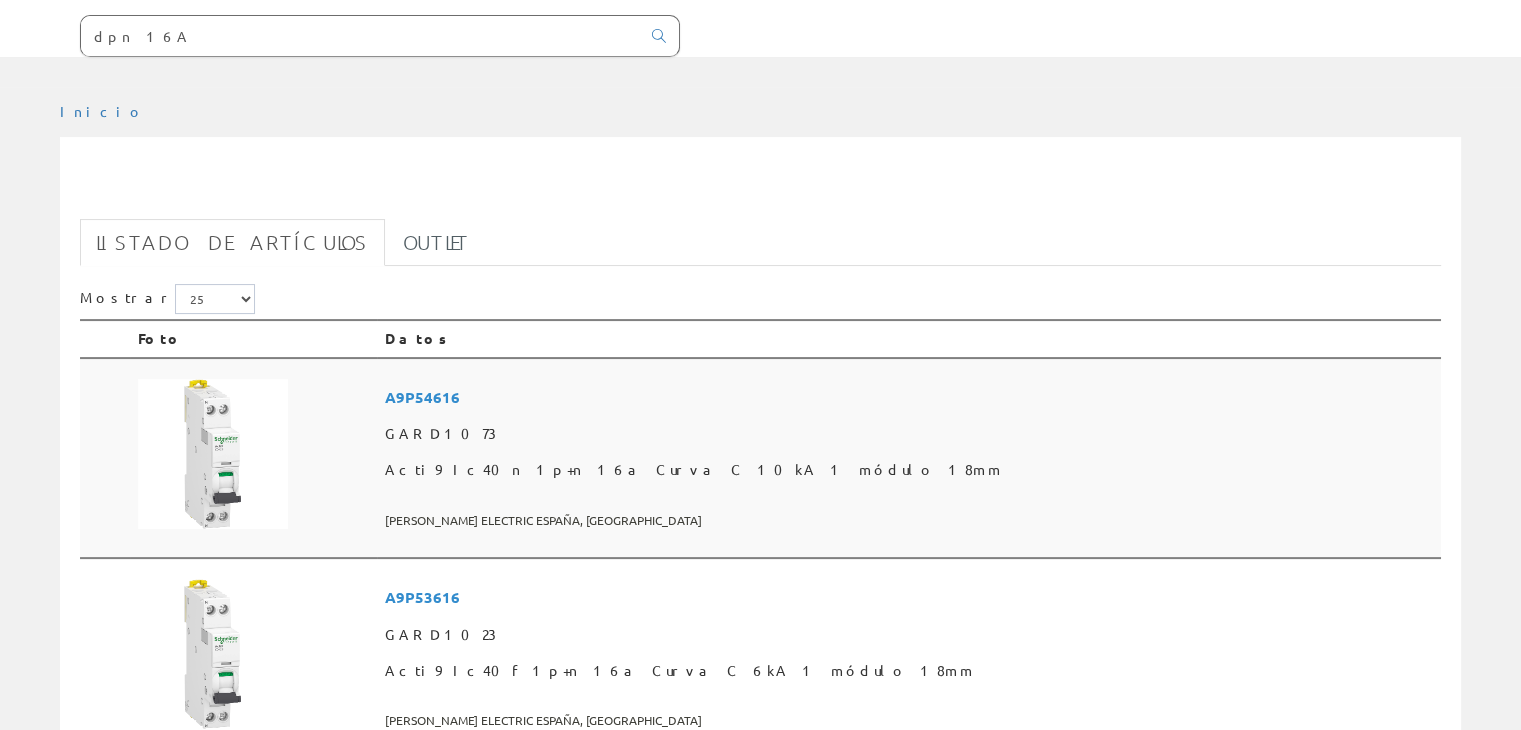 click at bounding box center (253, 458) 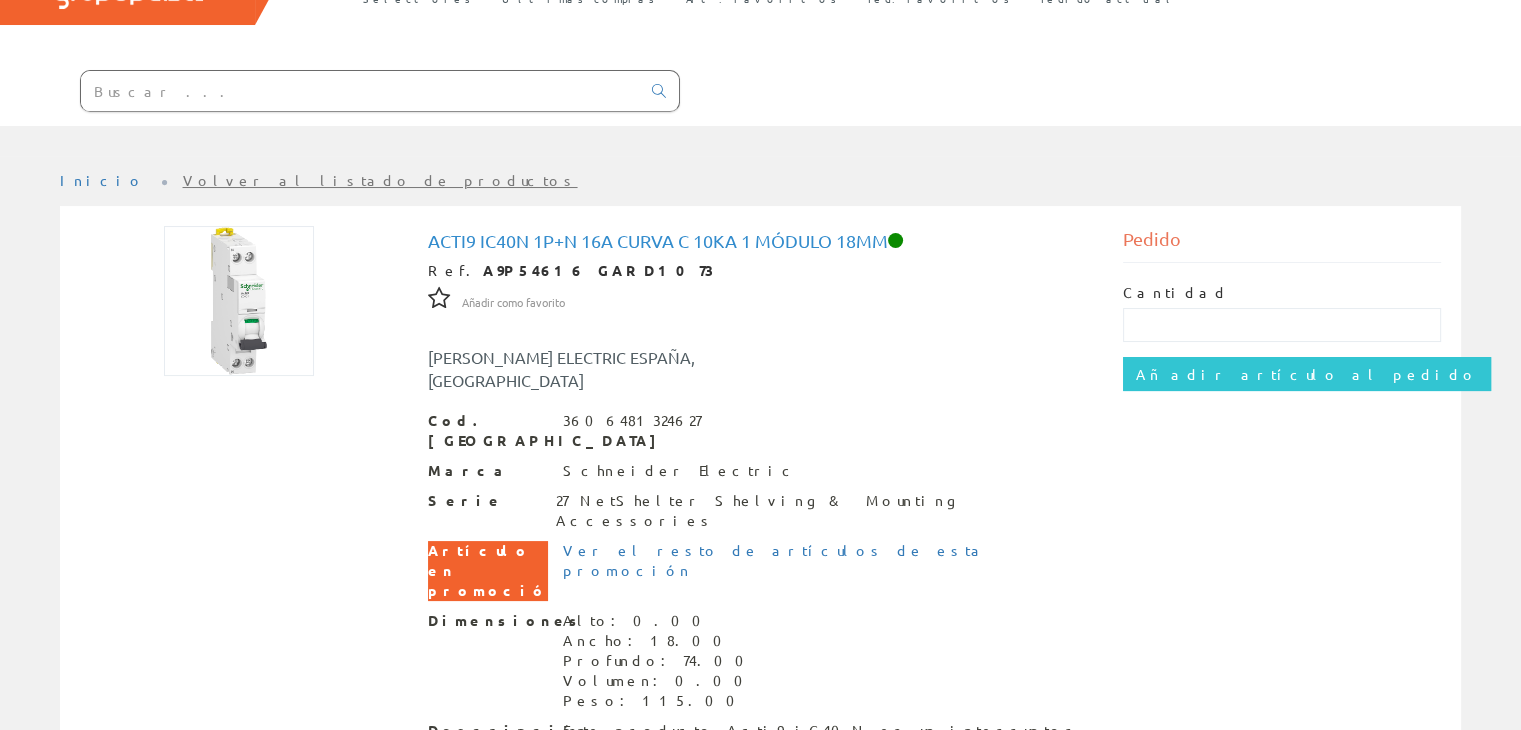 scroll, scrollTop: 100, scrollLeft: 0, axis: vertical 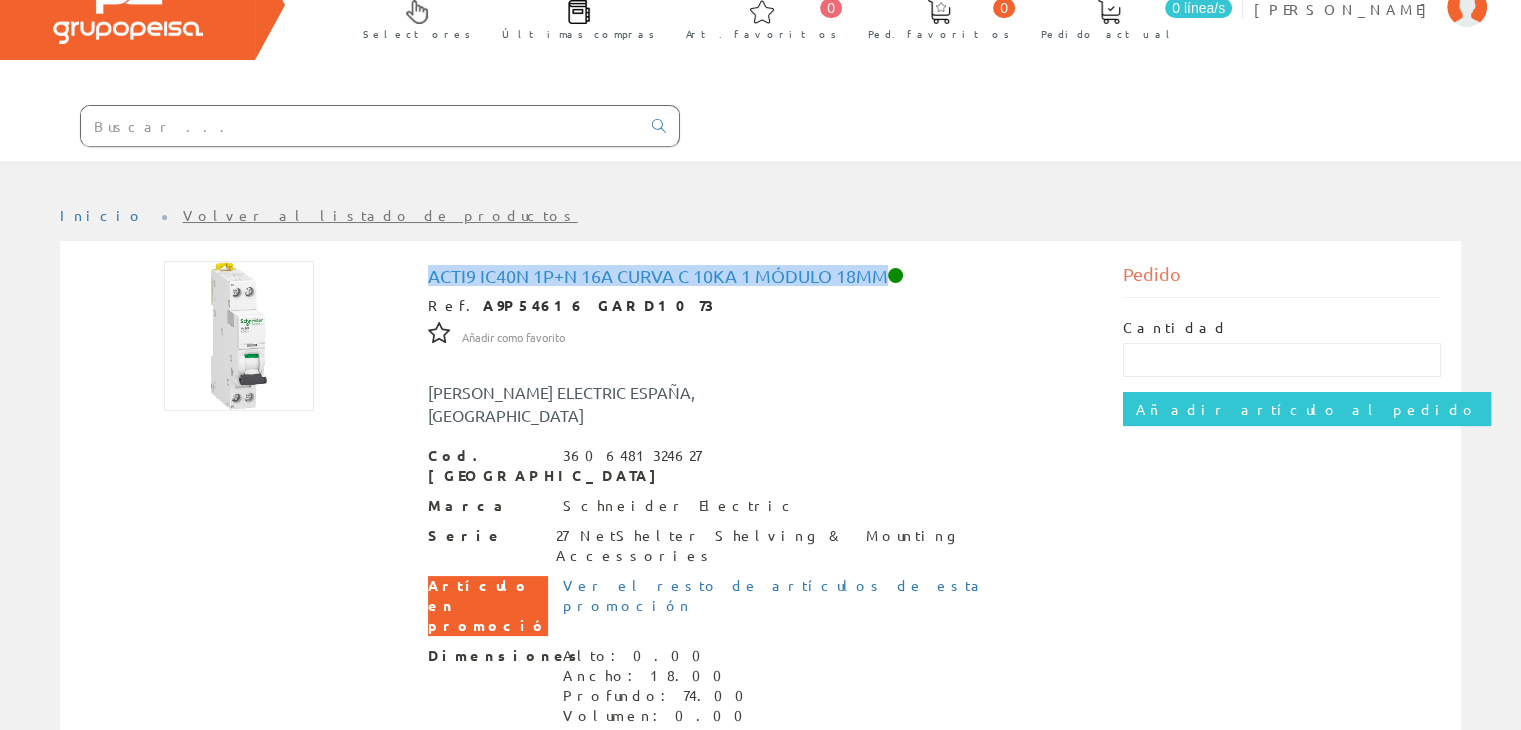 drag, startPoint x: 431, startPoint y: 281, endPoint x: 888, endPoint y: 280, distance: 457.0011 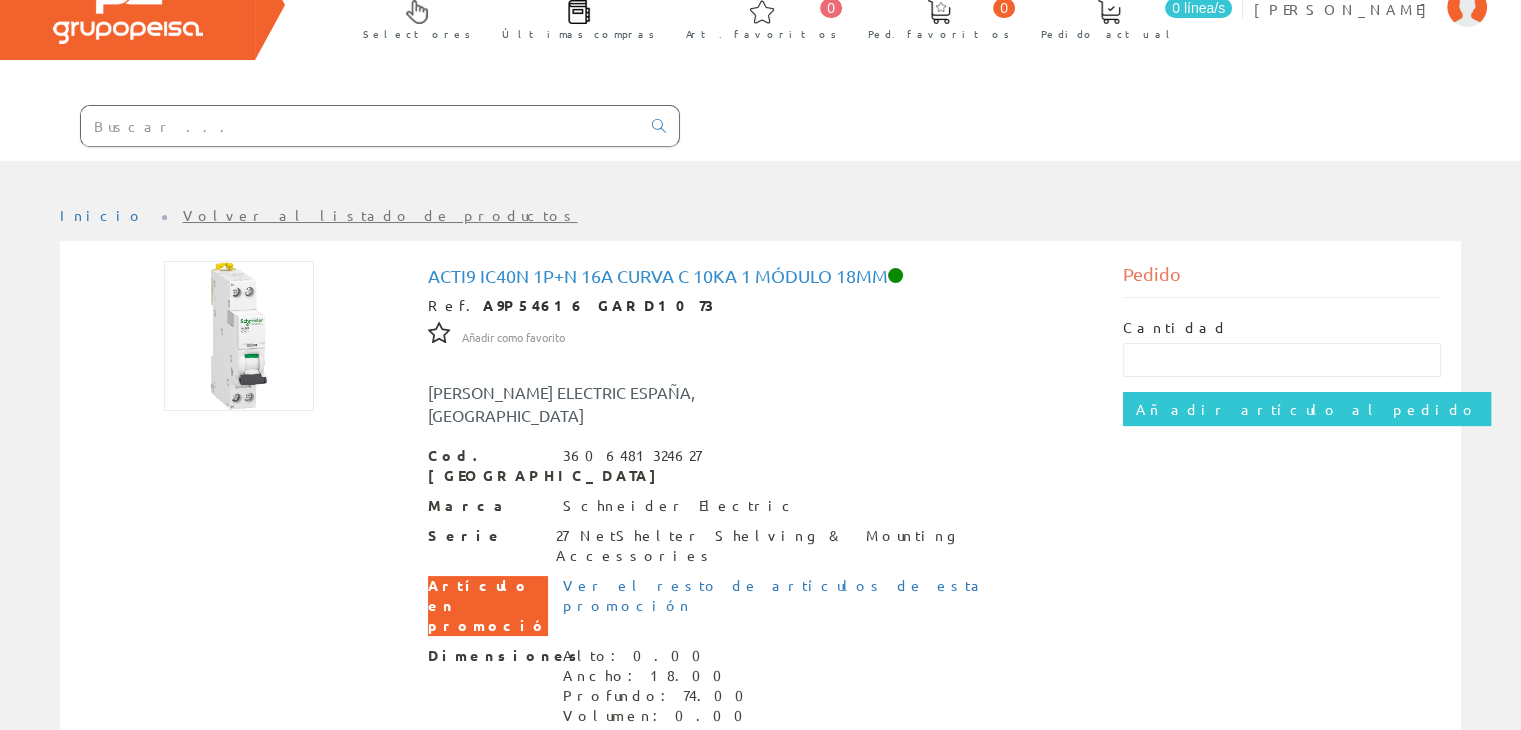 click at bounding box center (360, 126) 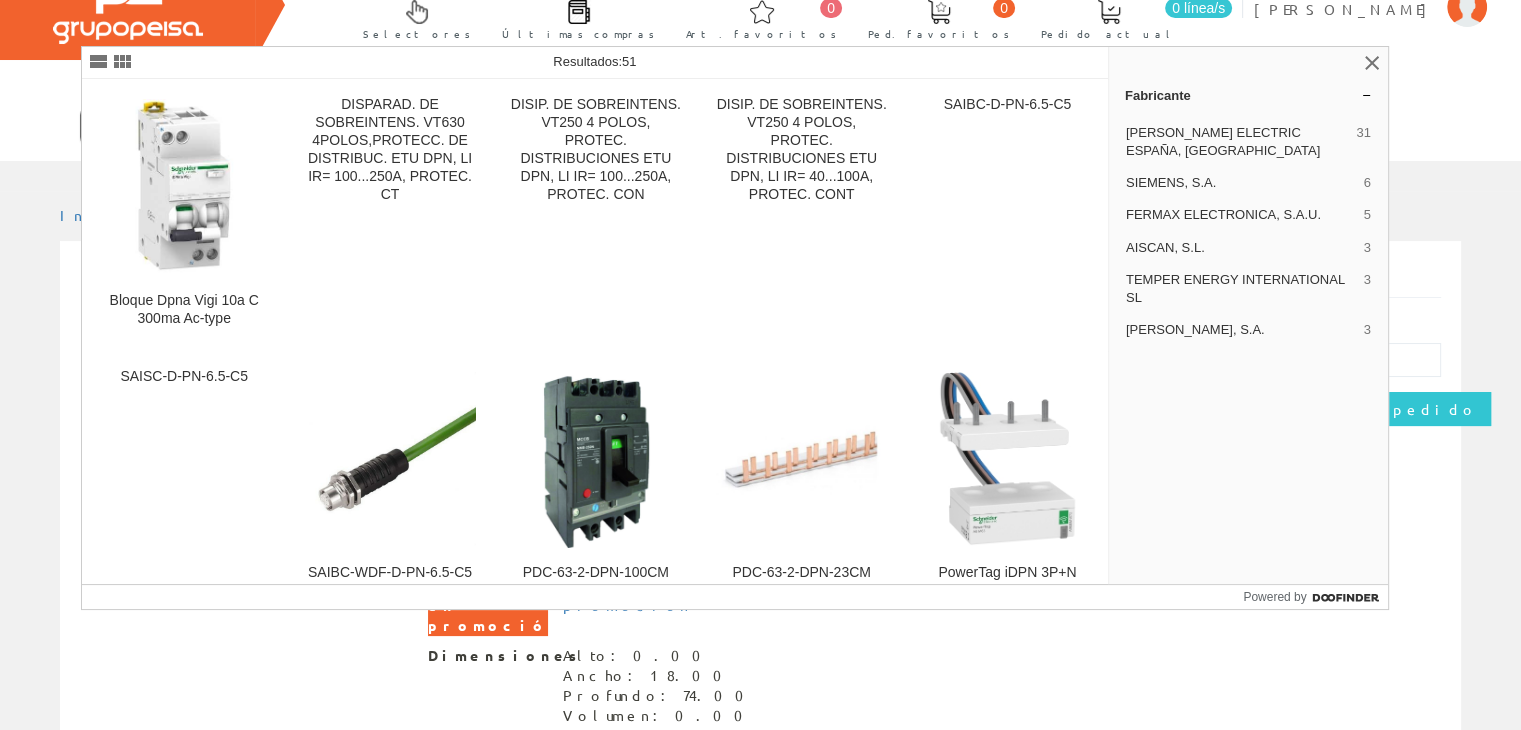 type on "dpn 10U" 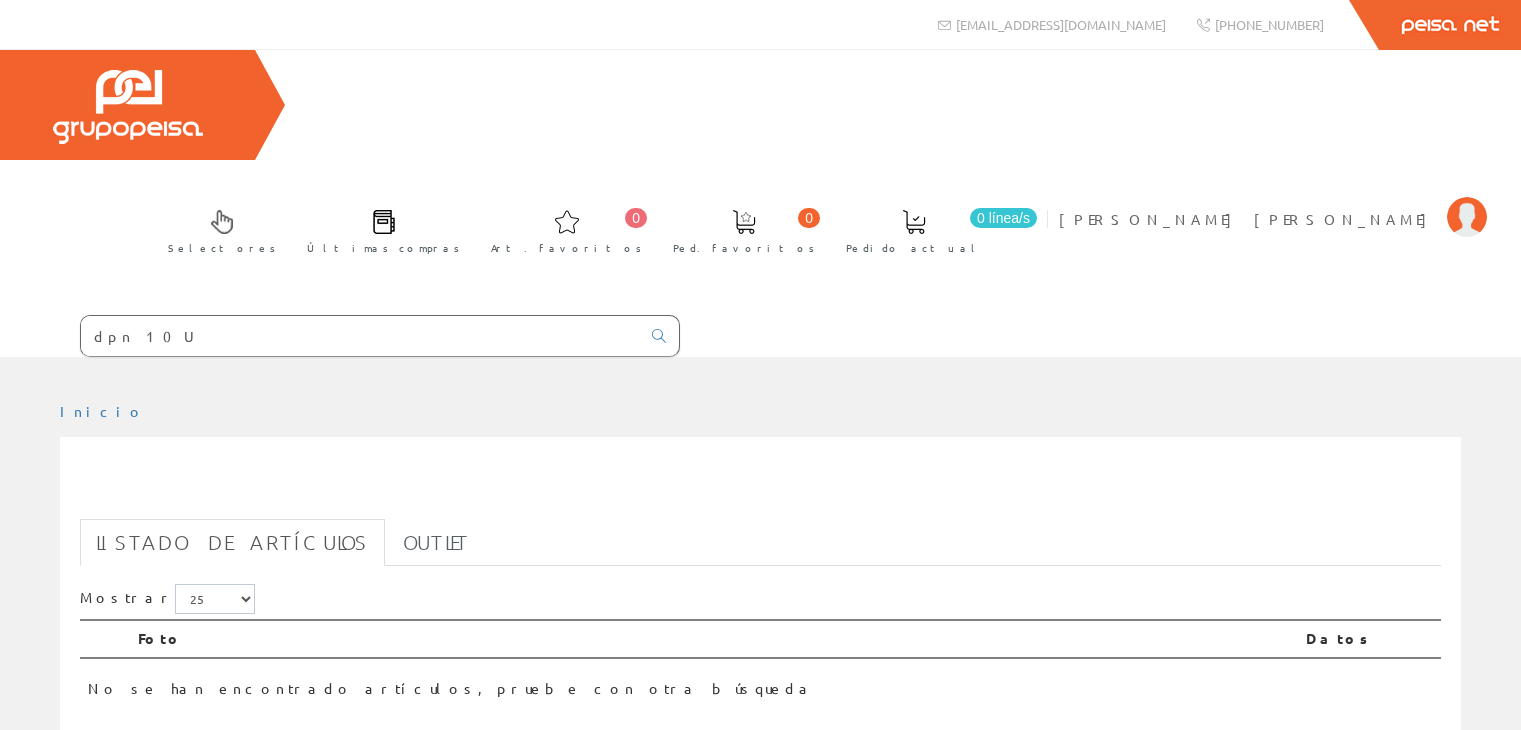 scroll, scrollTop: 0, scrollLeft: 0, axis: both 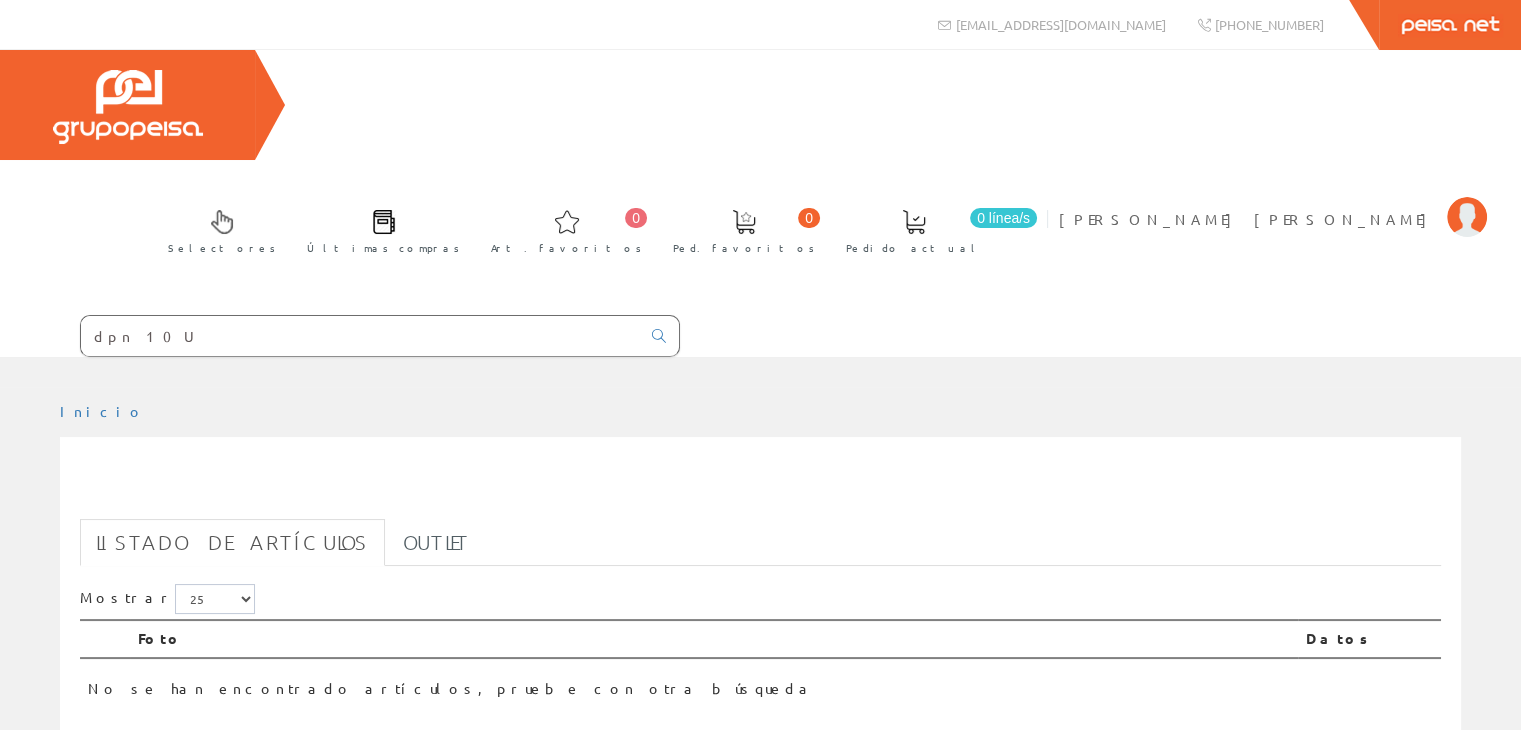 click on "dpn 10U" at bounding box center [360, 336] 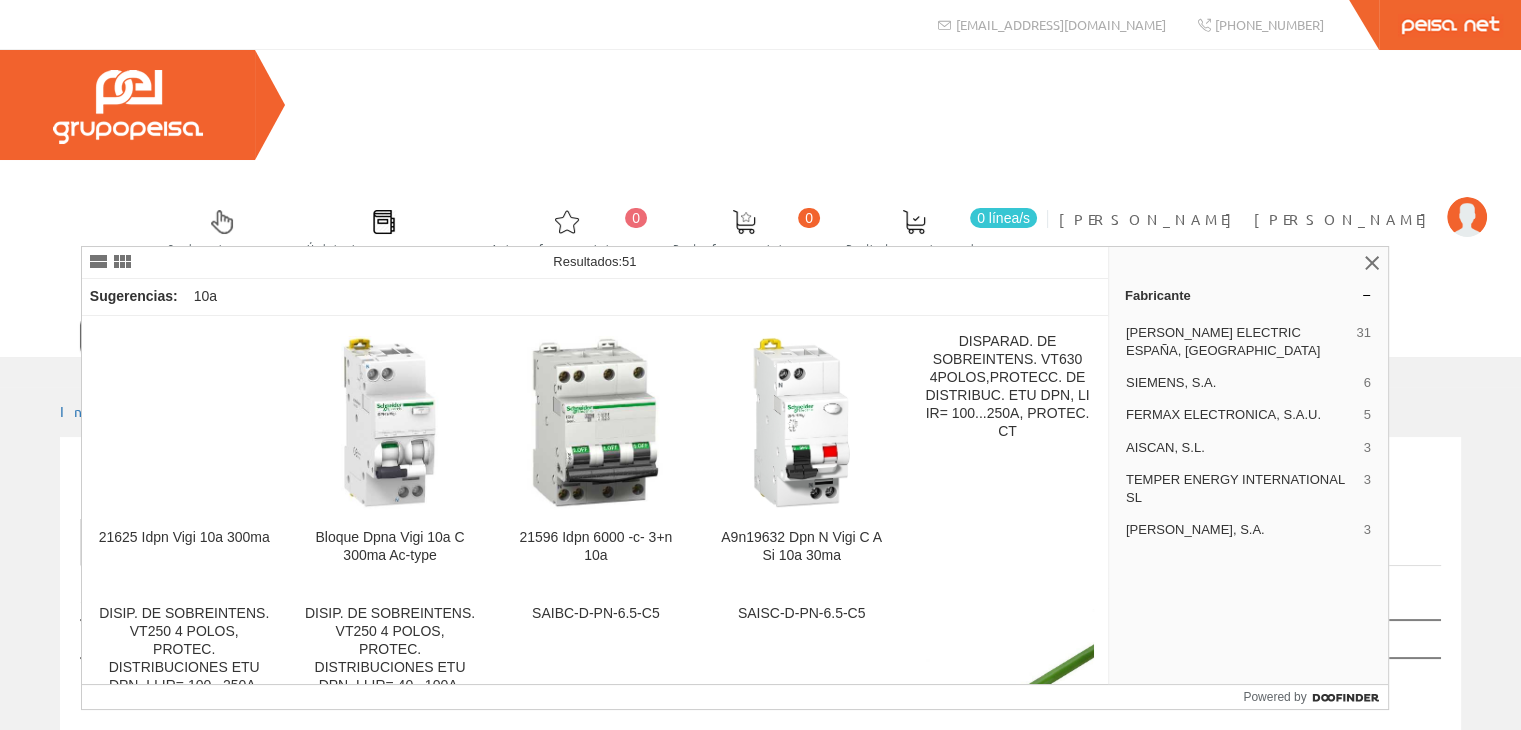 type on "dpn 10A" 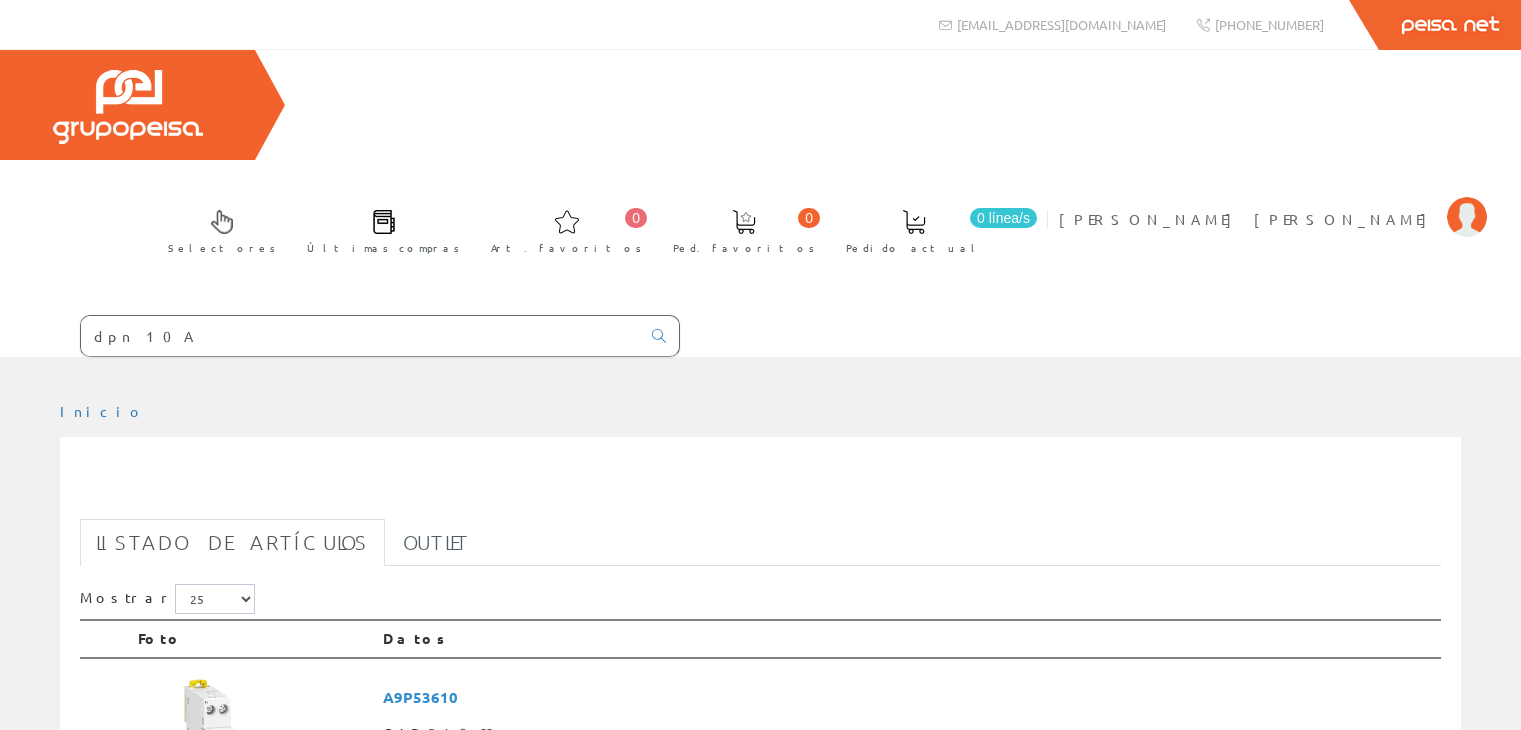 scroll, scrollTop: 0, scrollLeft: 0, axis: both 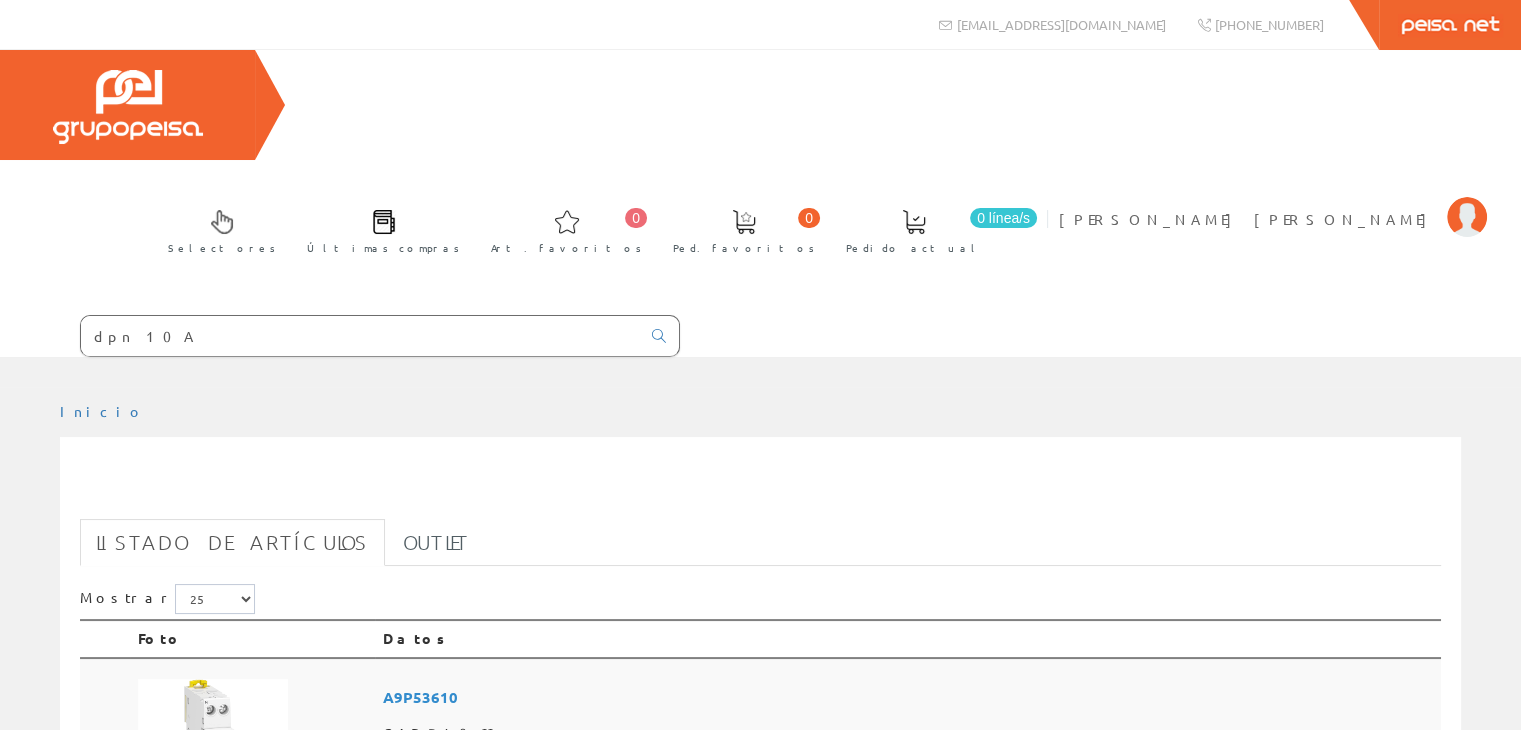 click at bounding box center (213, 754) 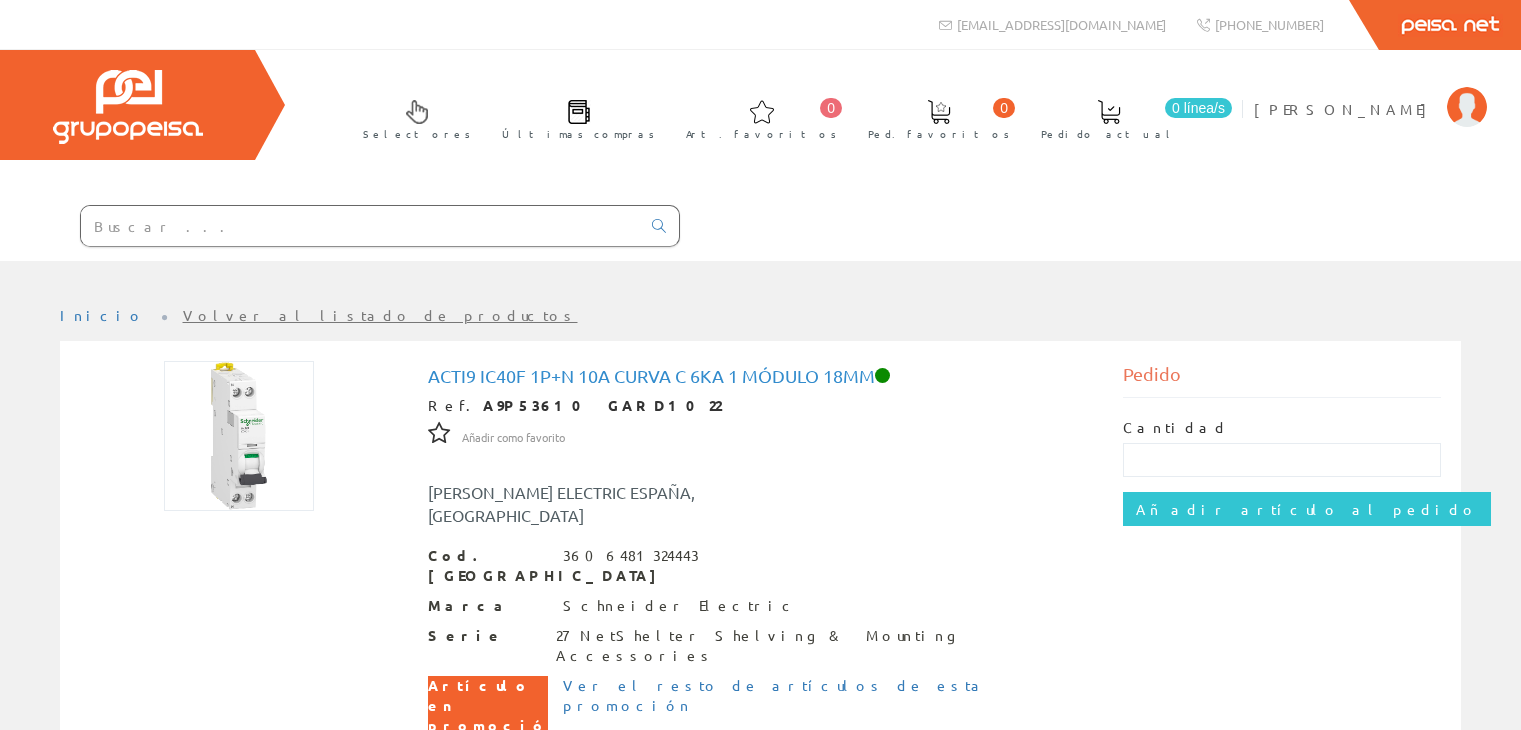 scroll, scrollTop: 0, scrollLeft: 0, axis: both 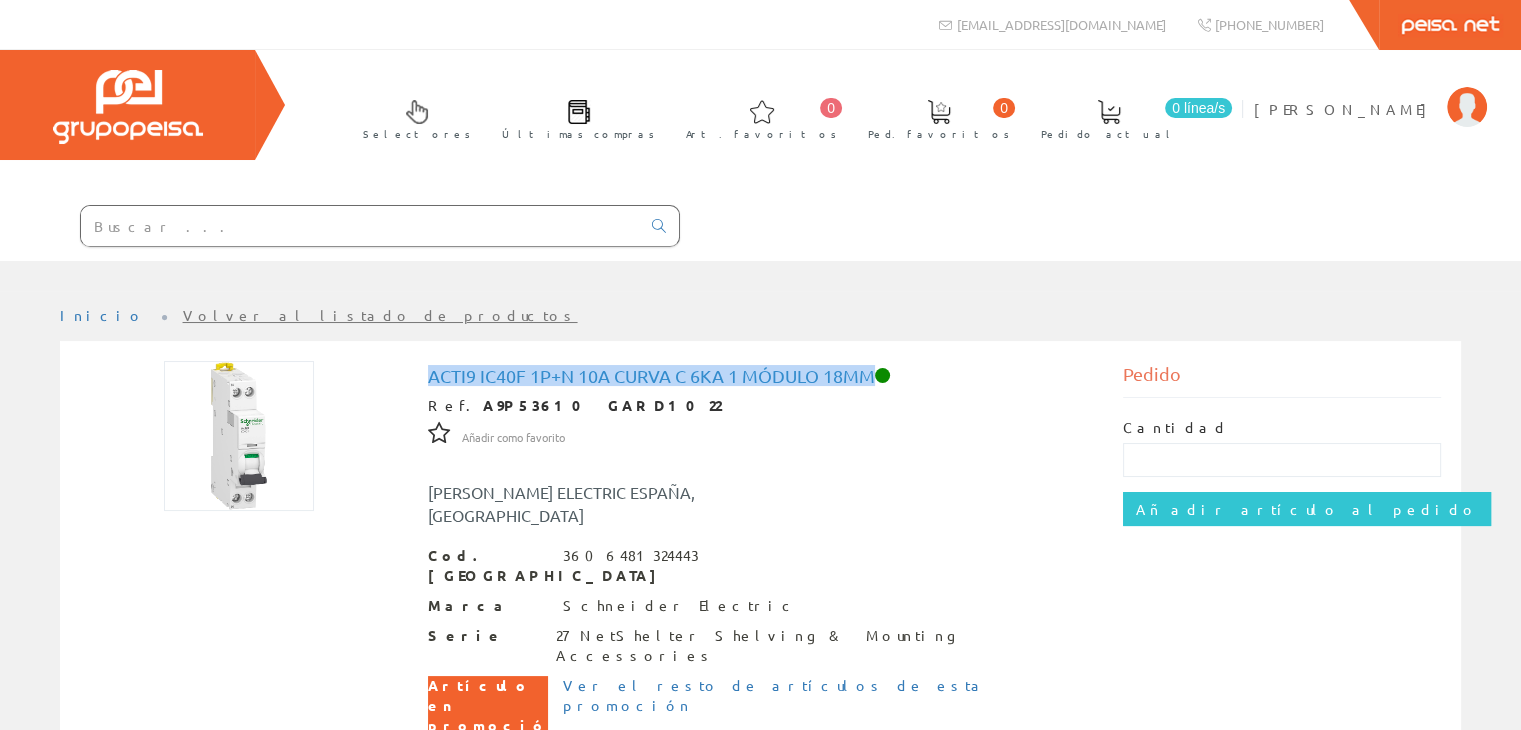 drag, startPoint x: 431, startPoint y: 373, endPoint x: 876, endPoint y: 385, distance: 445.16177 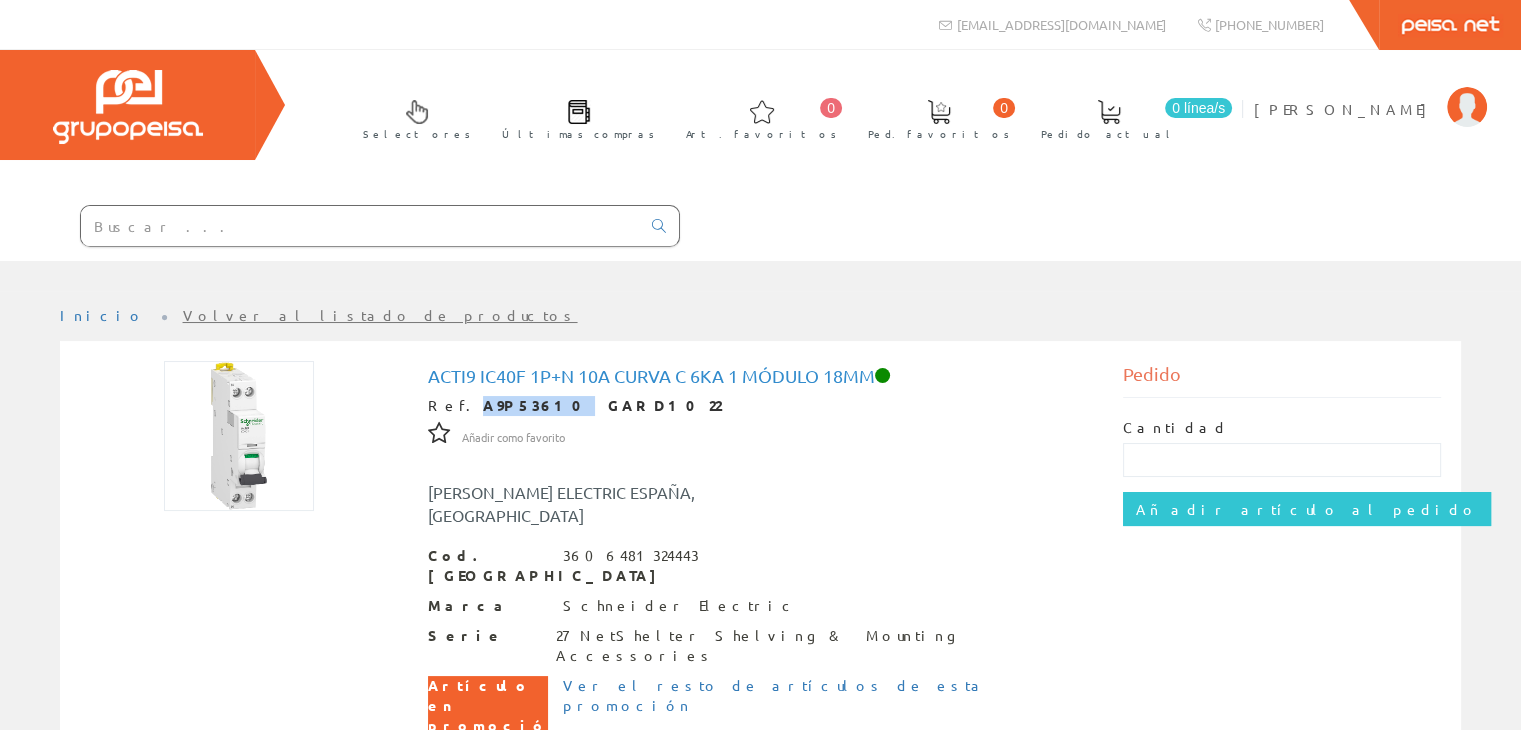 drag, startPoint x: 458, startPoint y: 403, endPoint x: 521, endPoint y: 404, distance: 63.007935 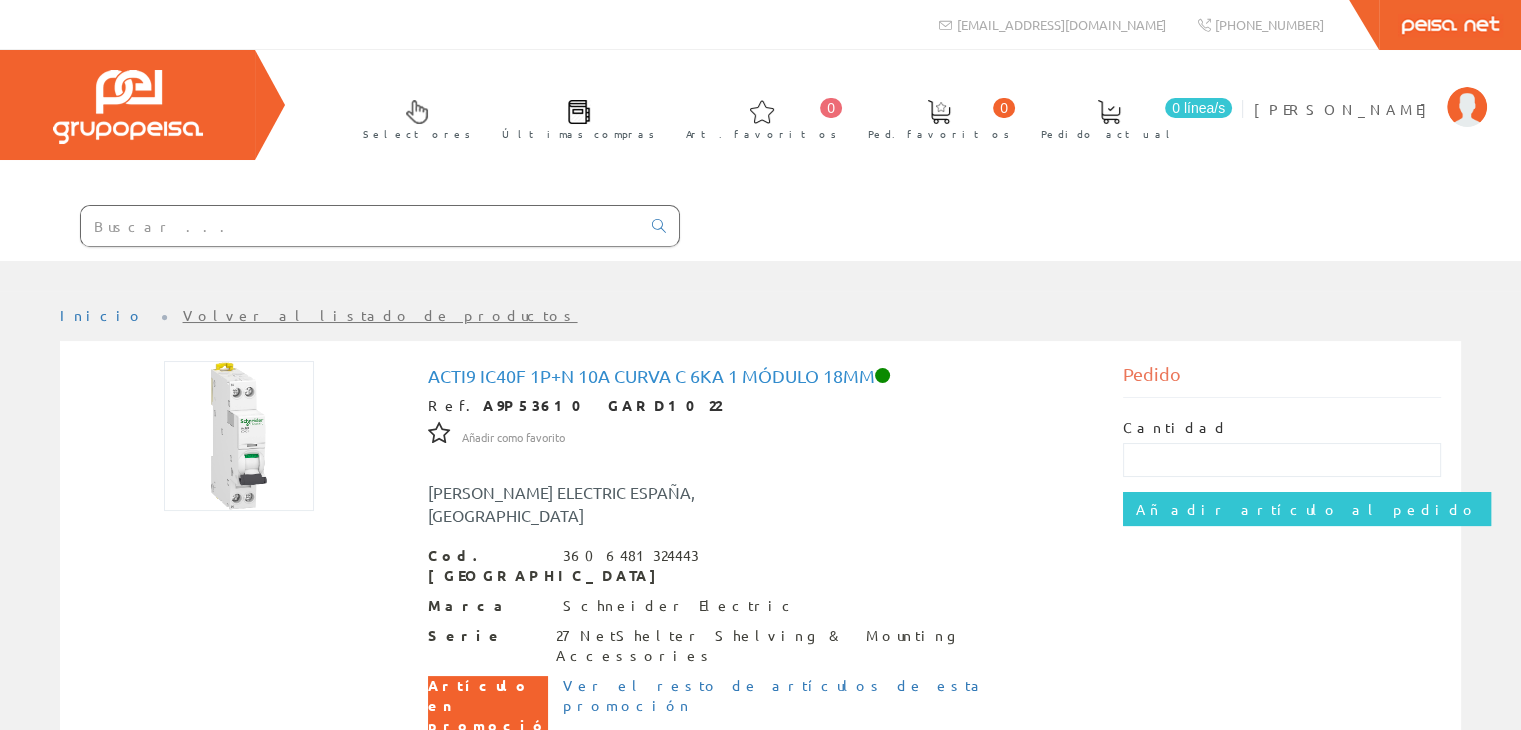 click at bounding box center (360, 226) 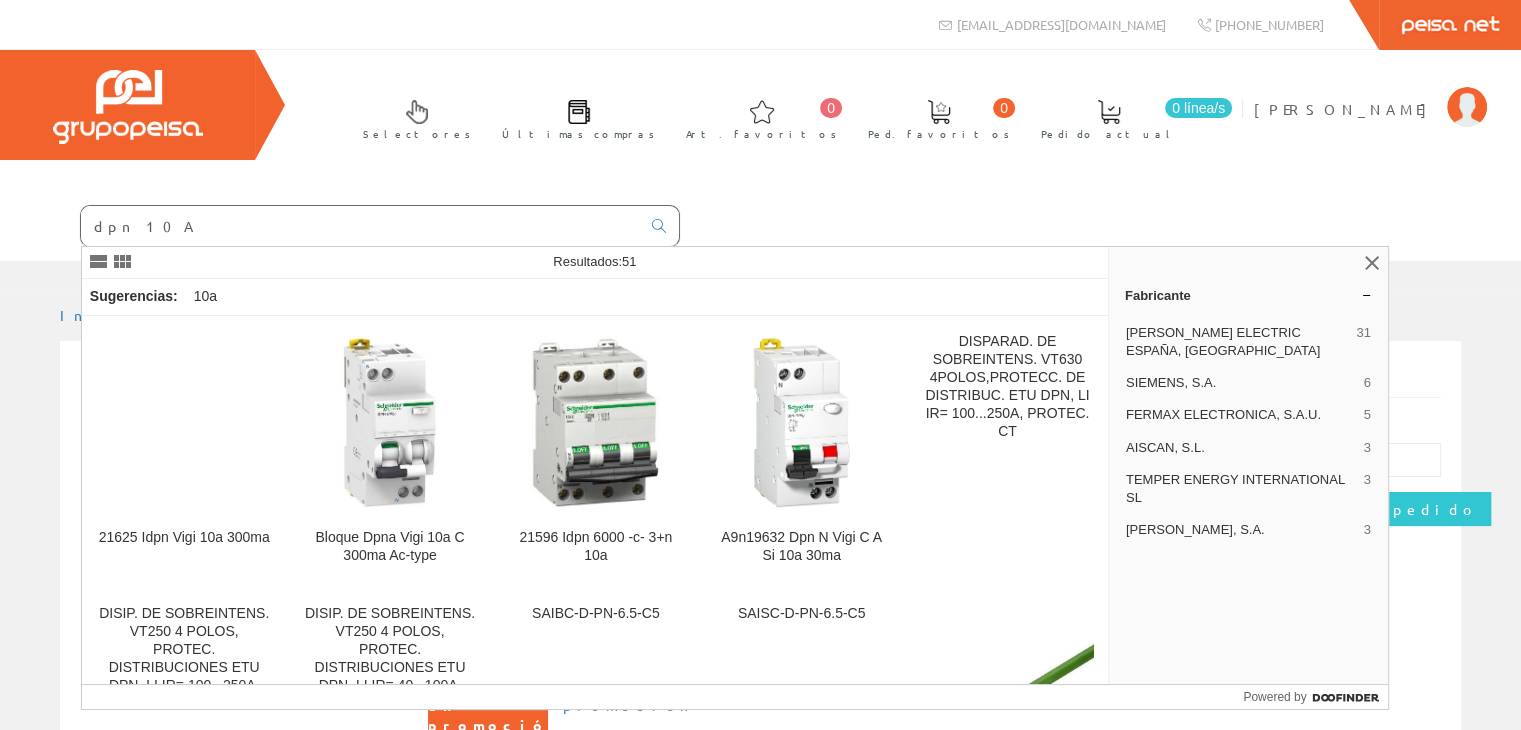 type on "dpn 10A" 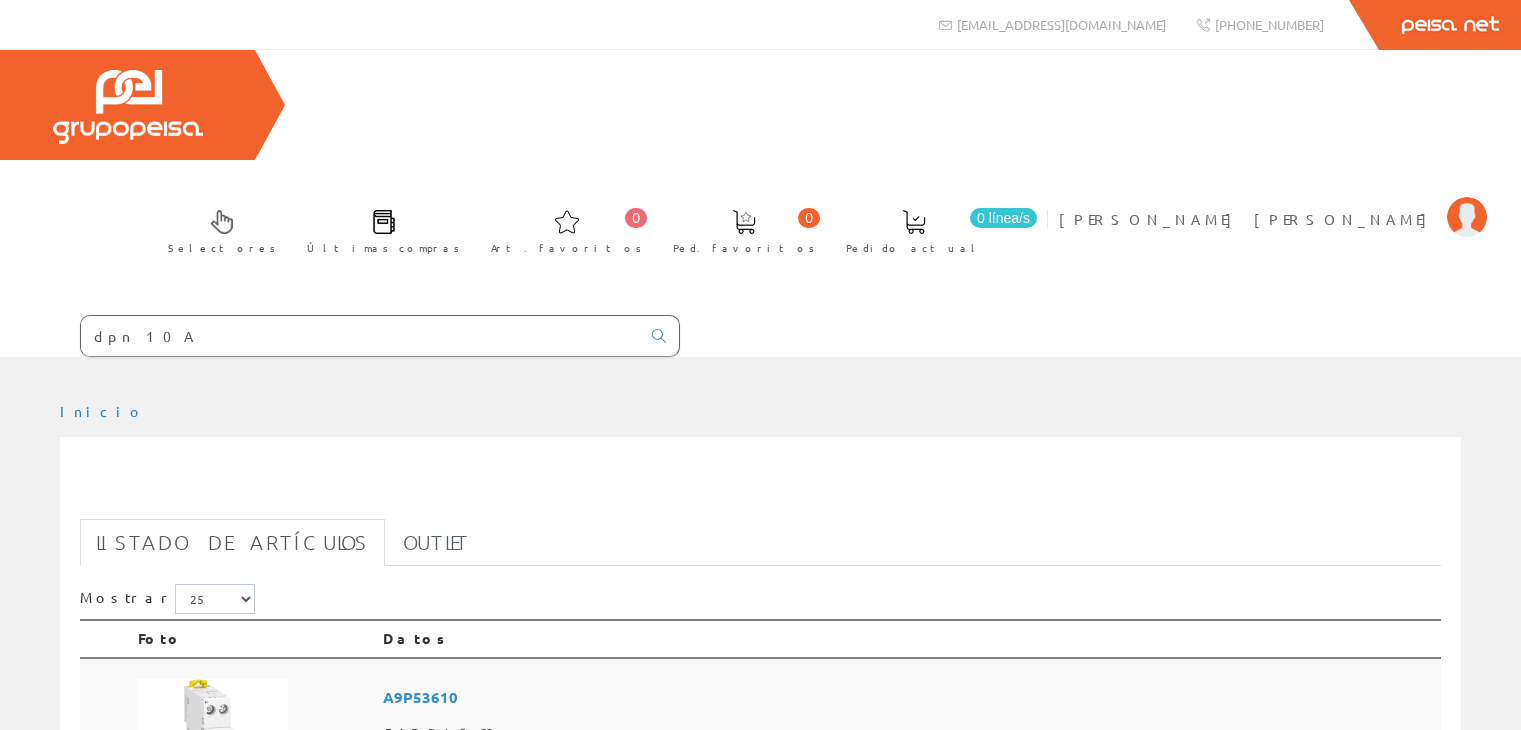 scroll, scrollTop: 0, scrollLeft: 0, axis: both 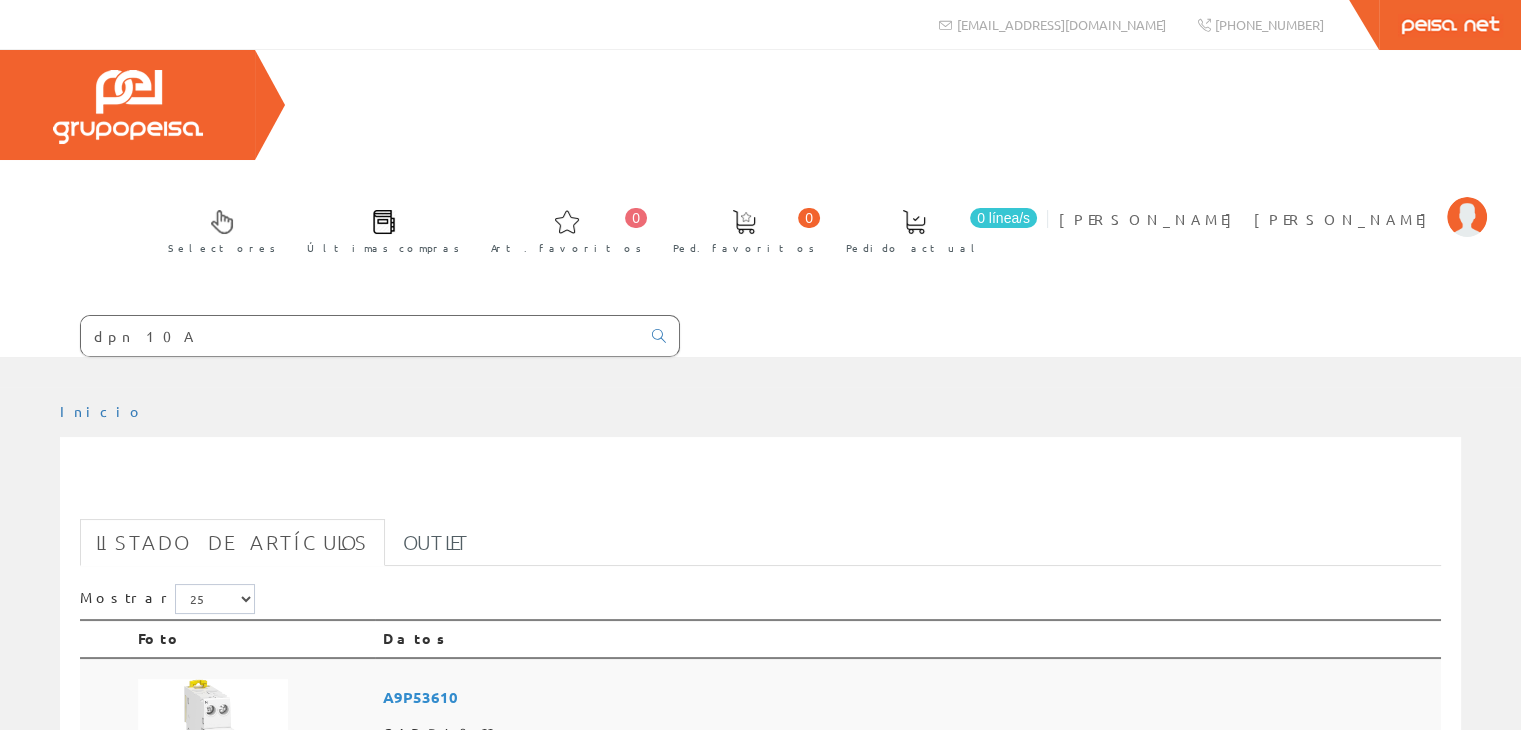 click at bounding box center [213, 754] 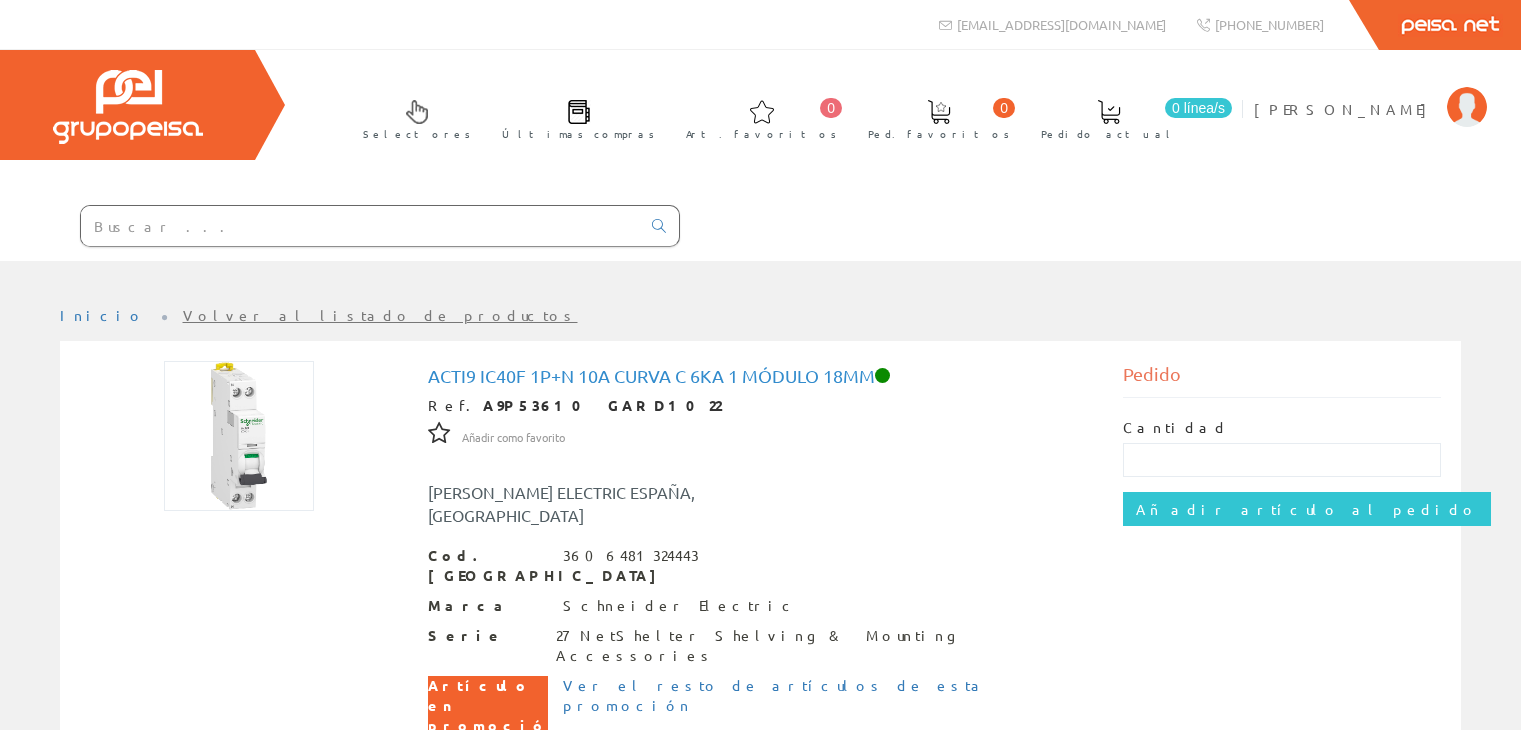 scroll, scrollTop: 0, scrollLeft: 0, axis: both 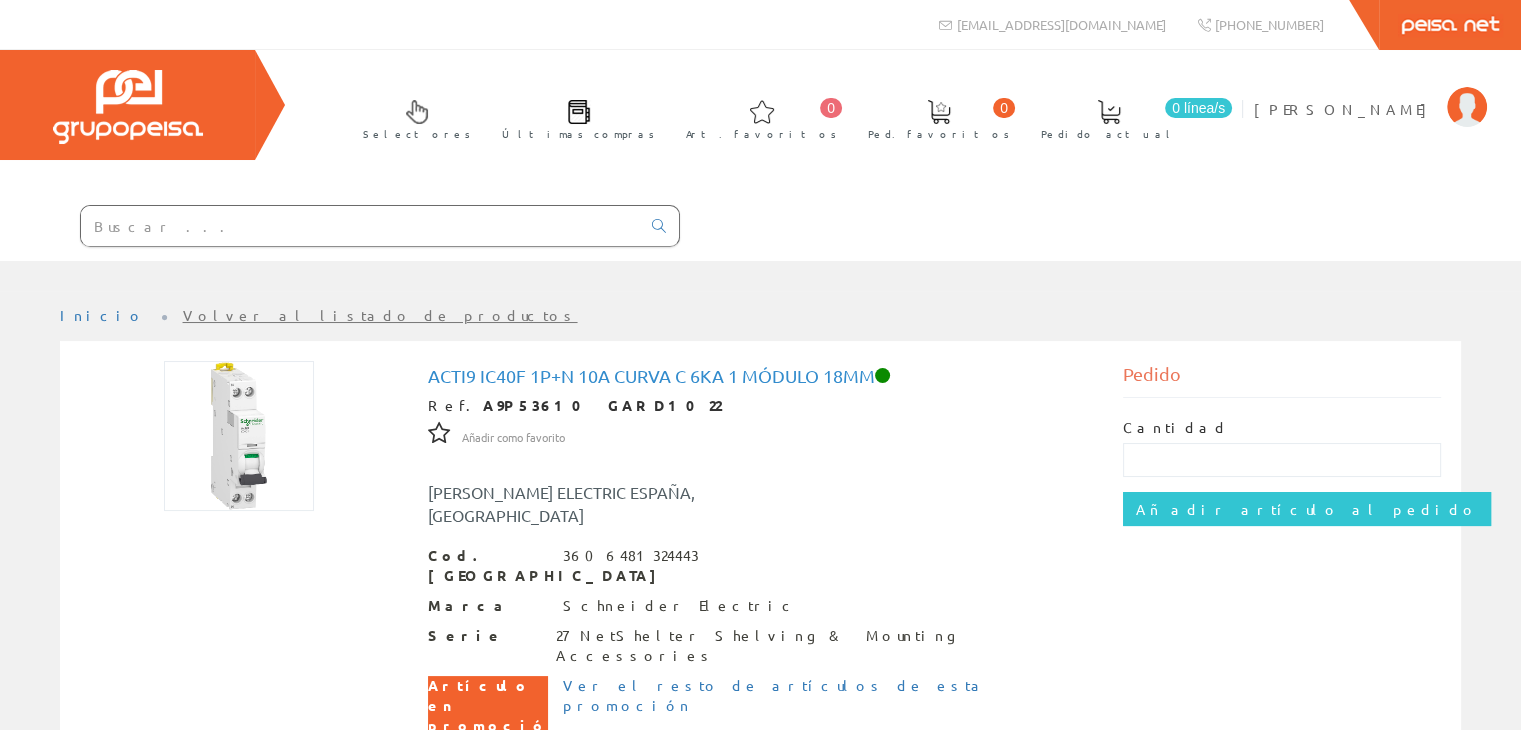 click on "Acti9 Ic40f 1p+n 10a Curva C 6kA 1 módulo 18mm" at bounding box center (761, 376) 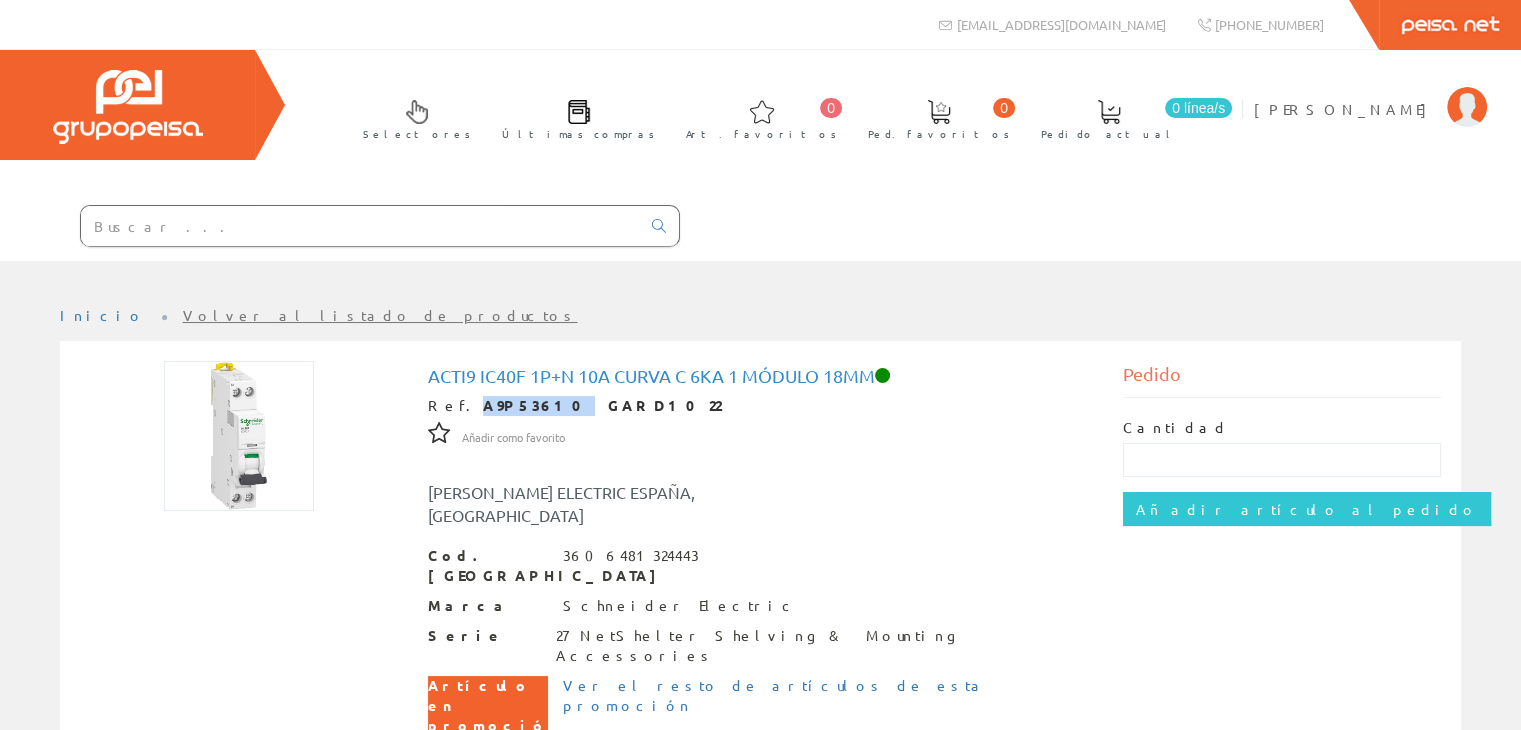 drag, startPoint x: 459, startPoint y: 404, endPoint x: 520, endPoint y: 403, distance: 61.008198 